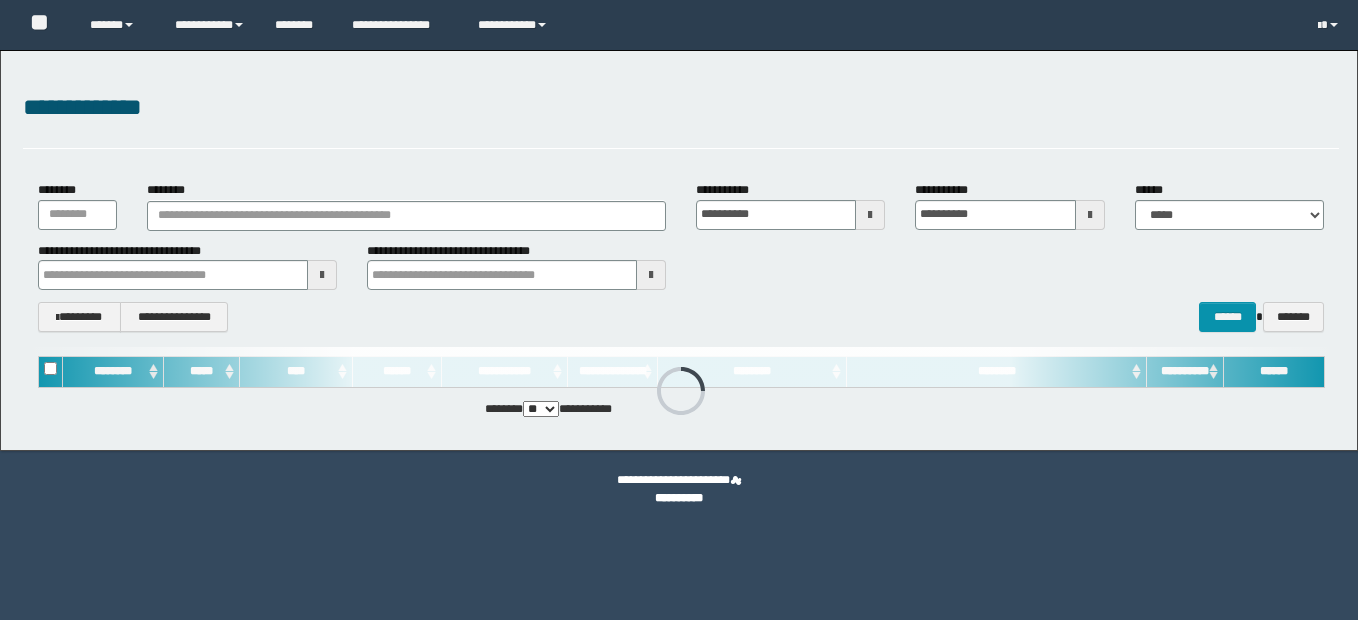 scroll, scrollTop: 0, scrollLeft: 0, axis: both 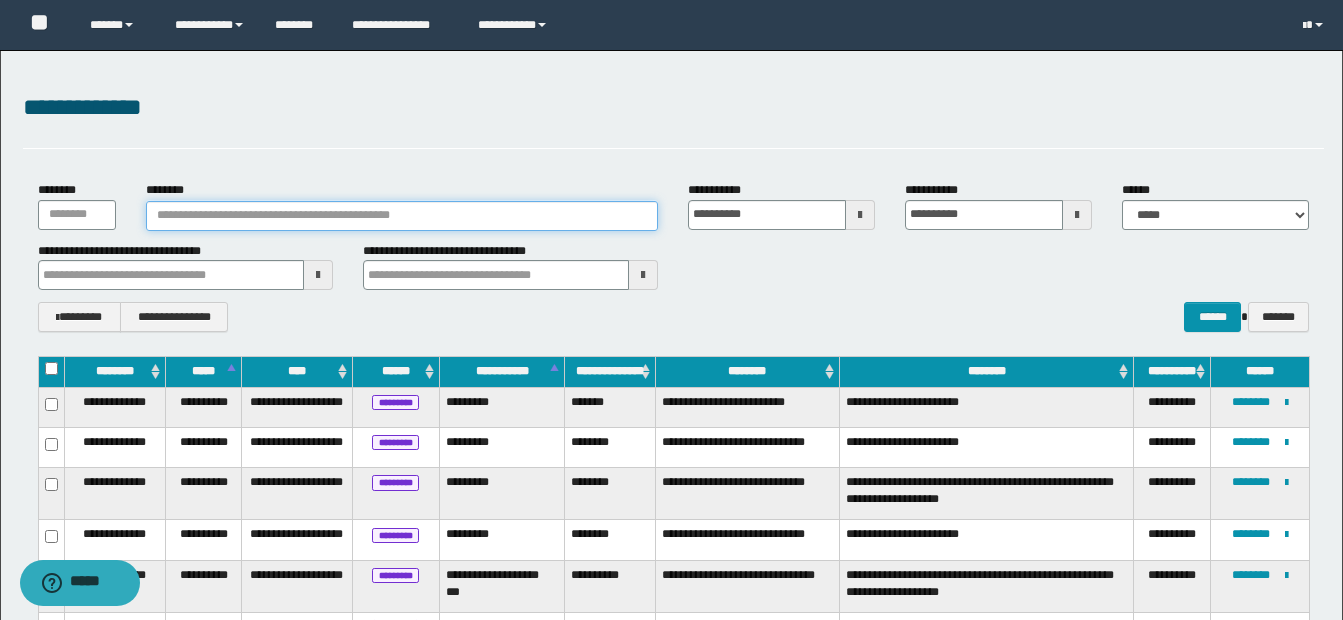 click on "********" at bounding box center (402, 216) 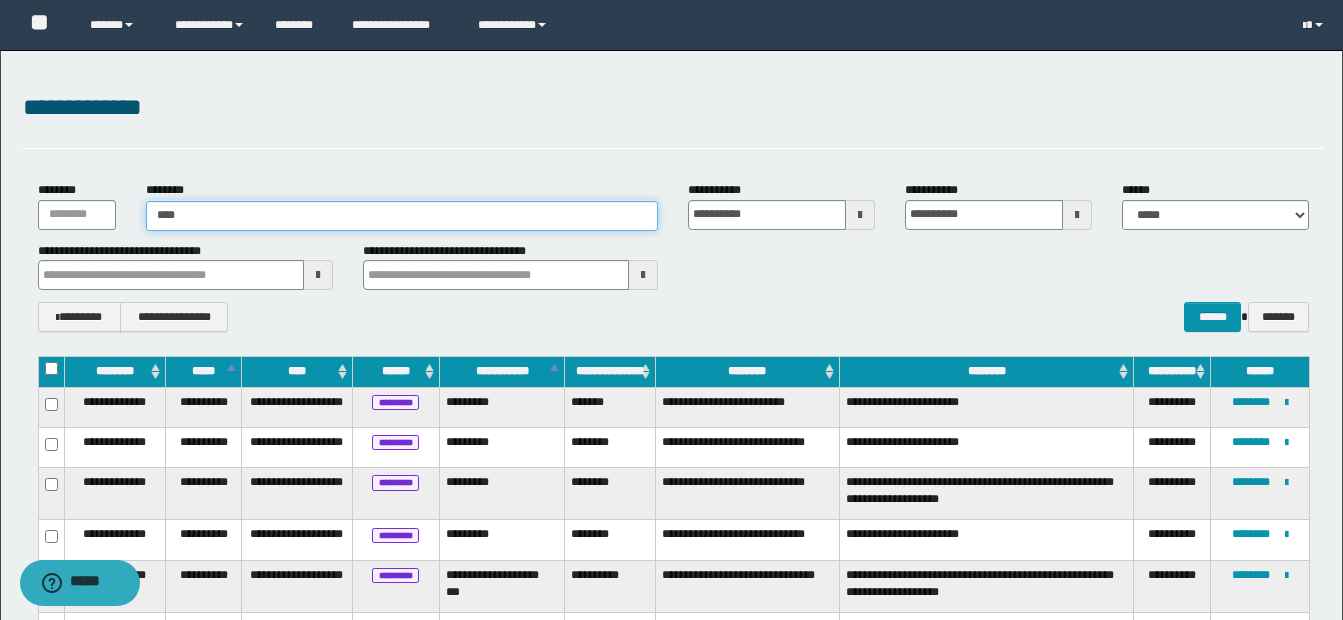 type on "*****" 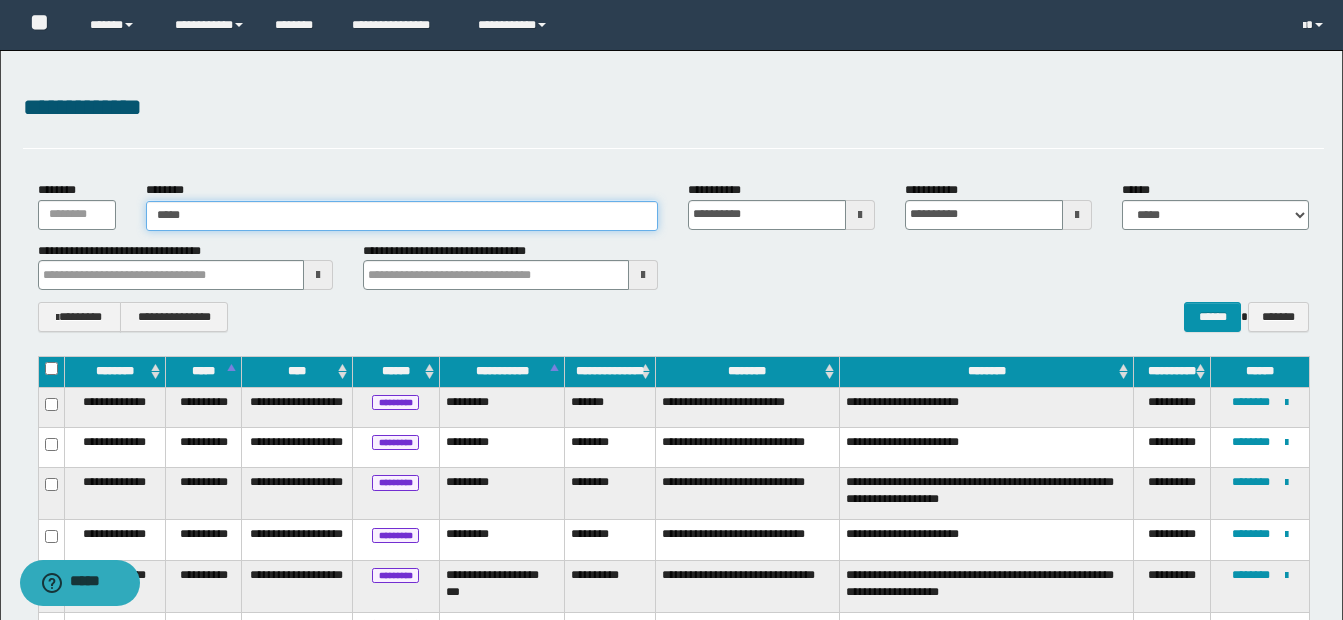 type on "*****" 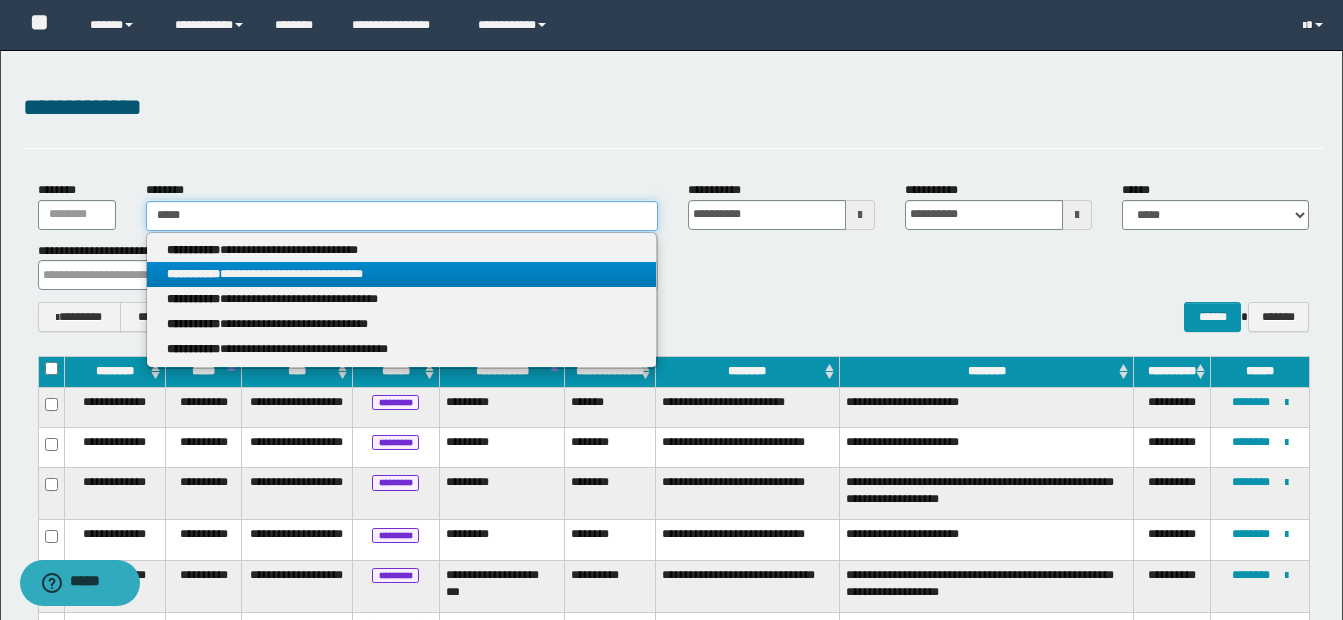 type on "*****" 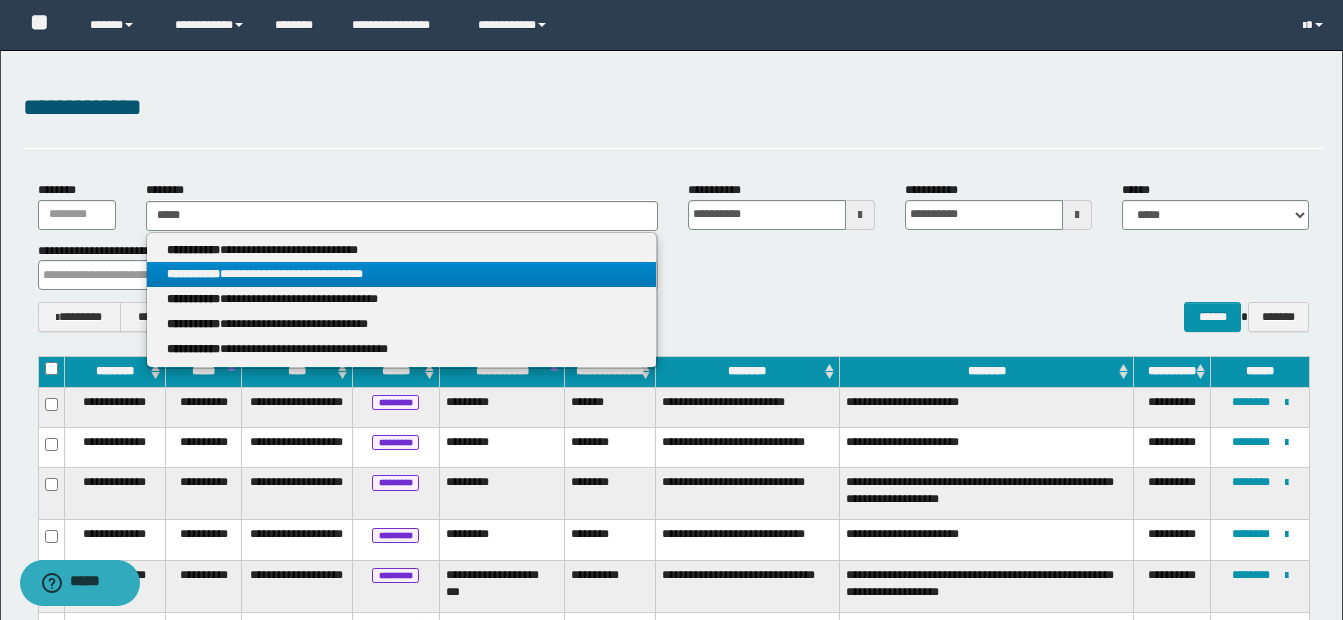 click on "**********" at bounding box center [401, 274] 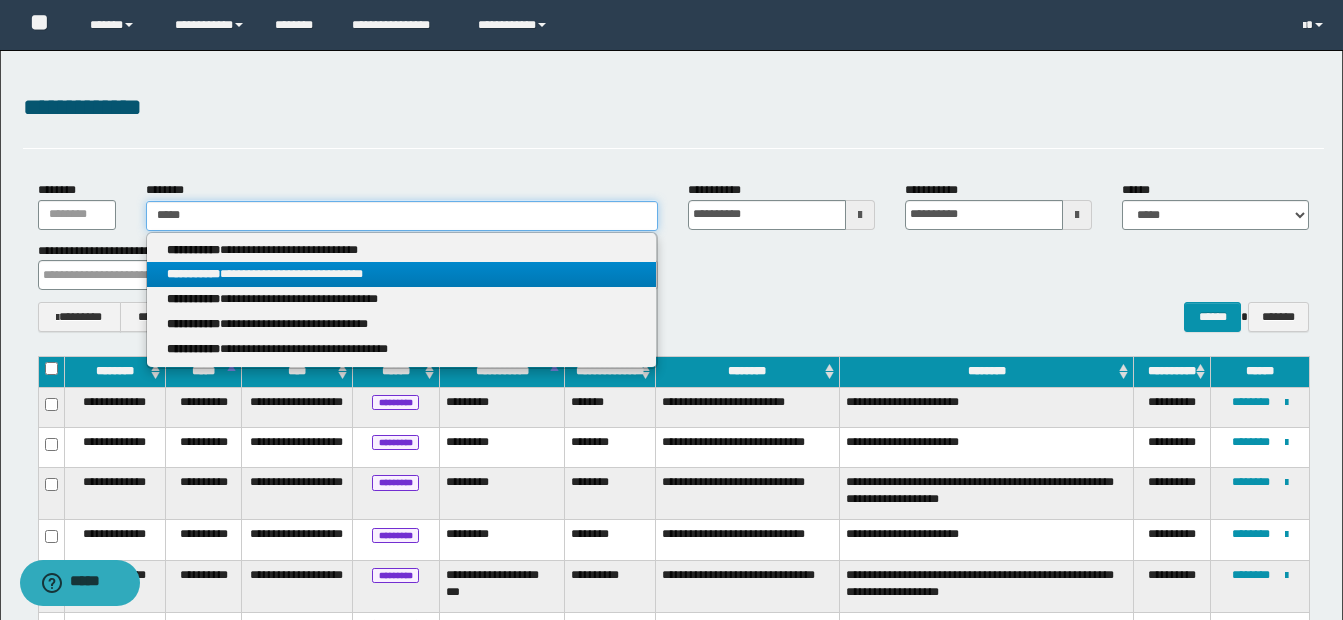 type 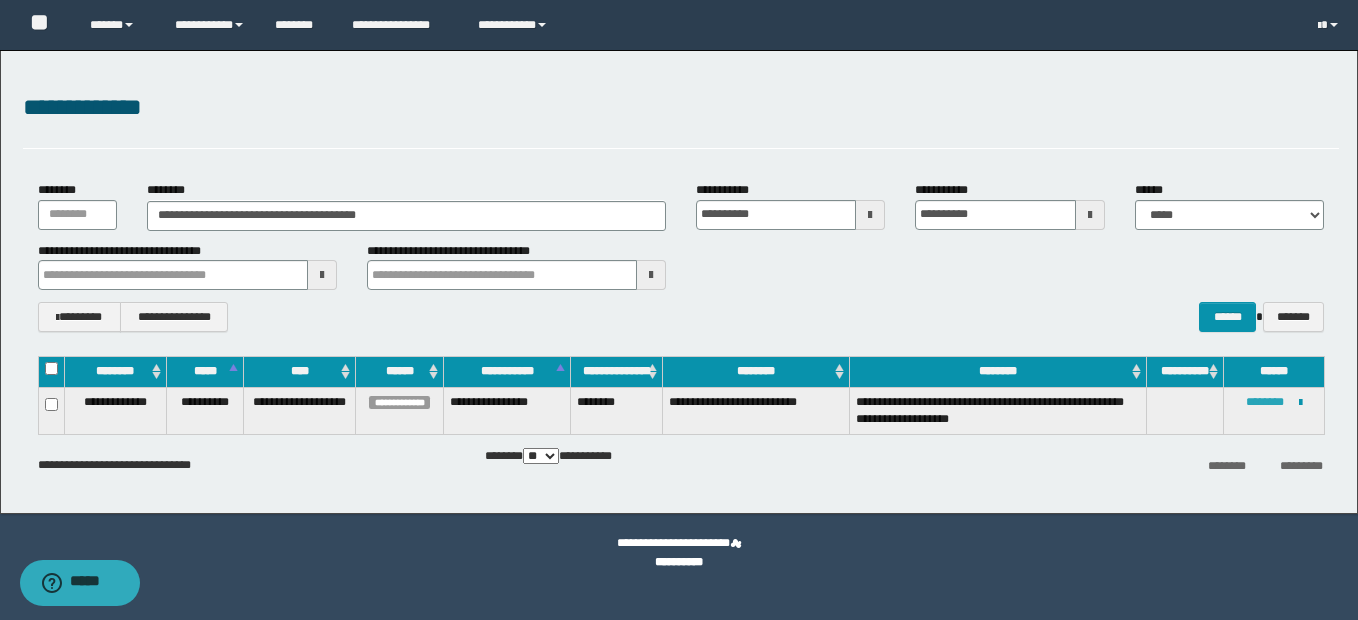 click on "********" at bounding box center [1265, 402] 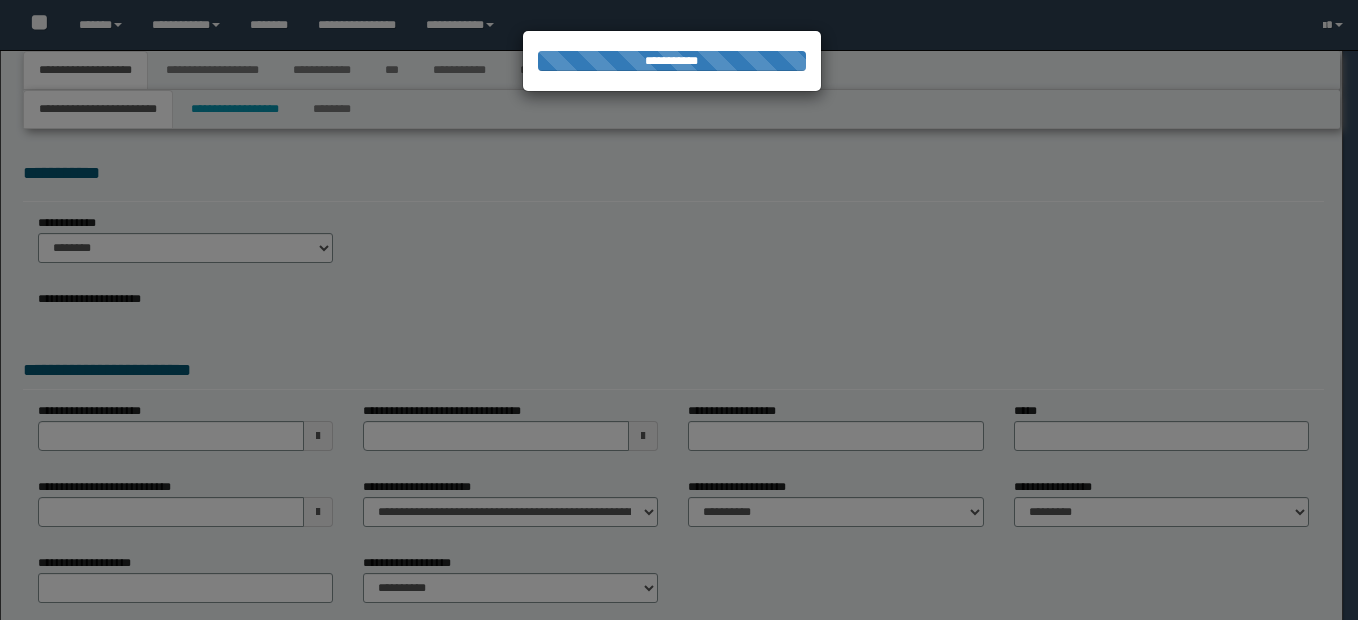select on "**" 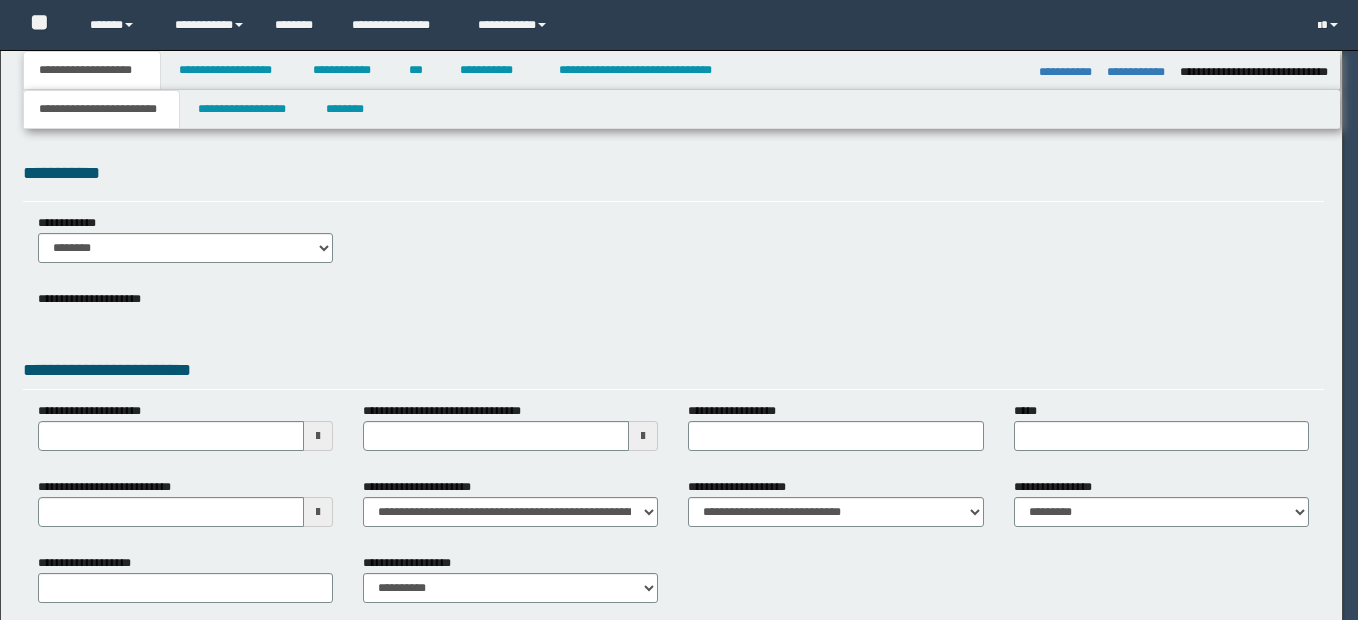 scroll, scrollTop: 0, scrollLeft: 0, axis: both 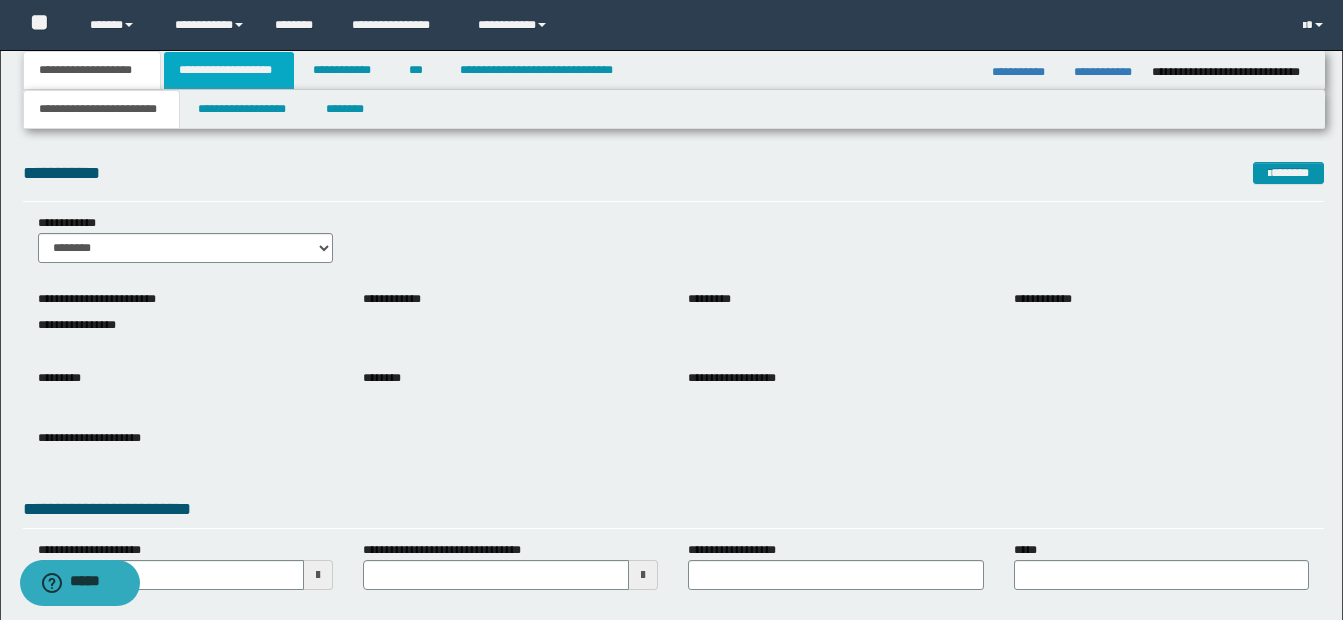 click on "**********" at bounding box center [229, 70] 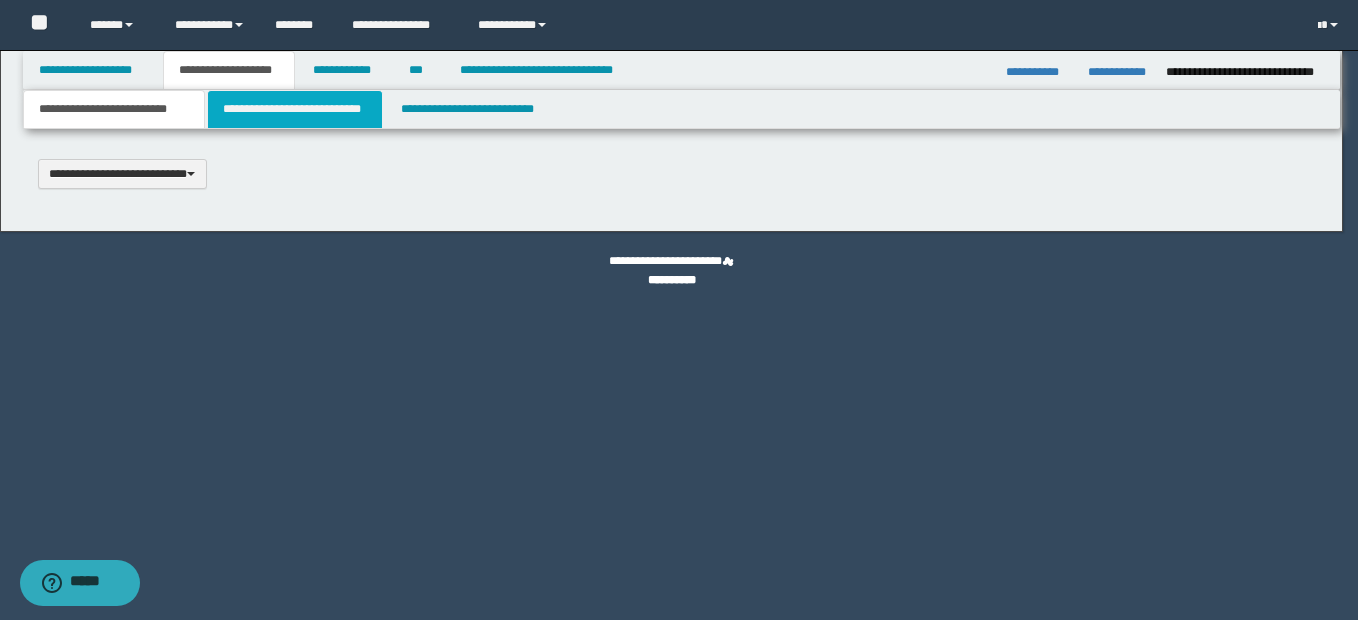 scroll, scrollTop: 0, scrollLeft: 0, axis: both 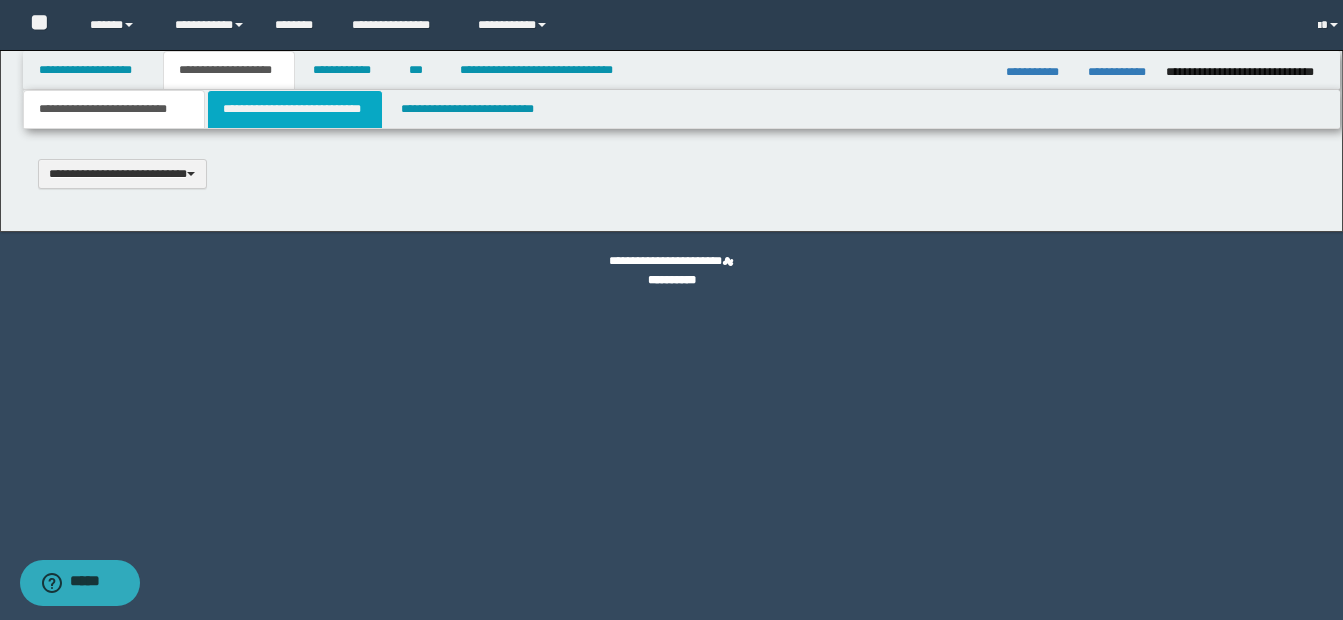 select on "*" 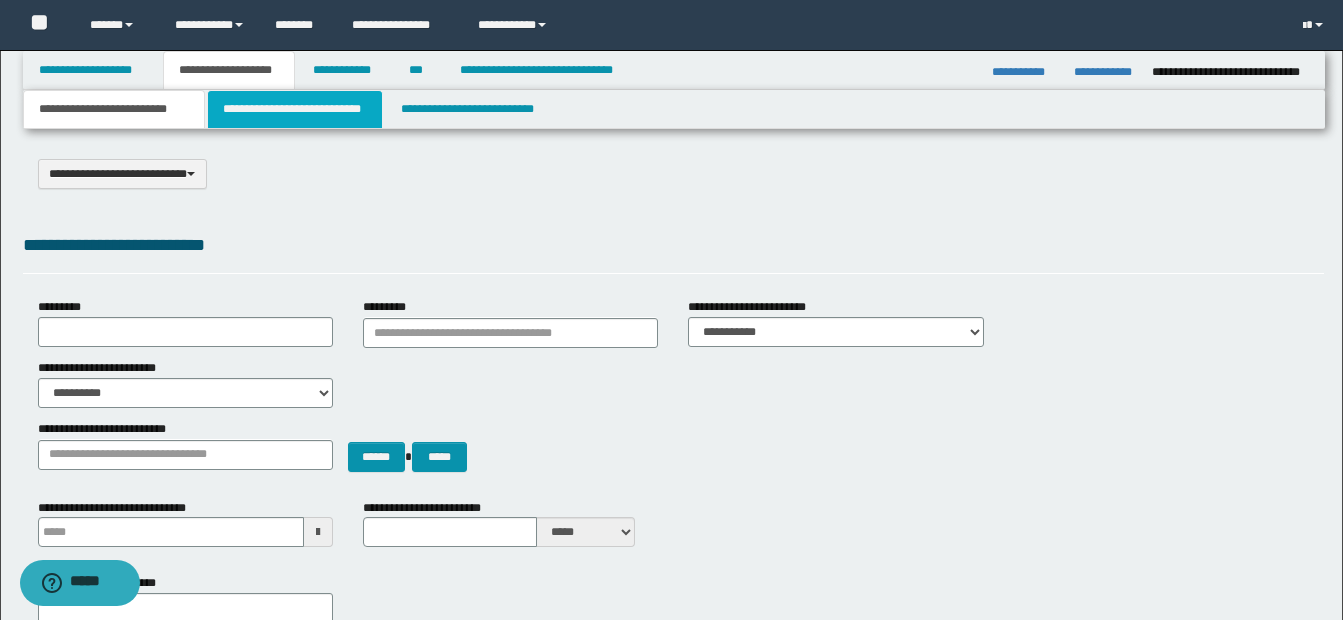 click on "**********" at bounding box center (295, 109) 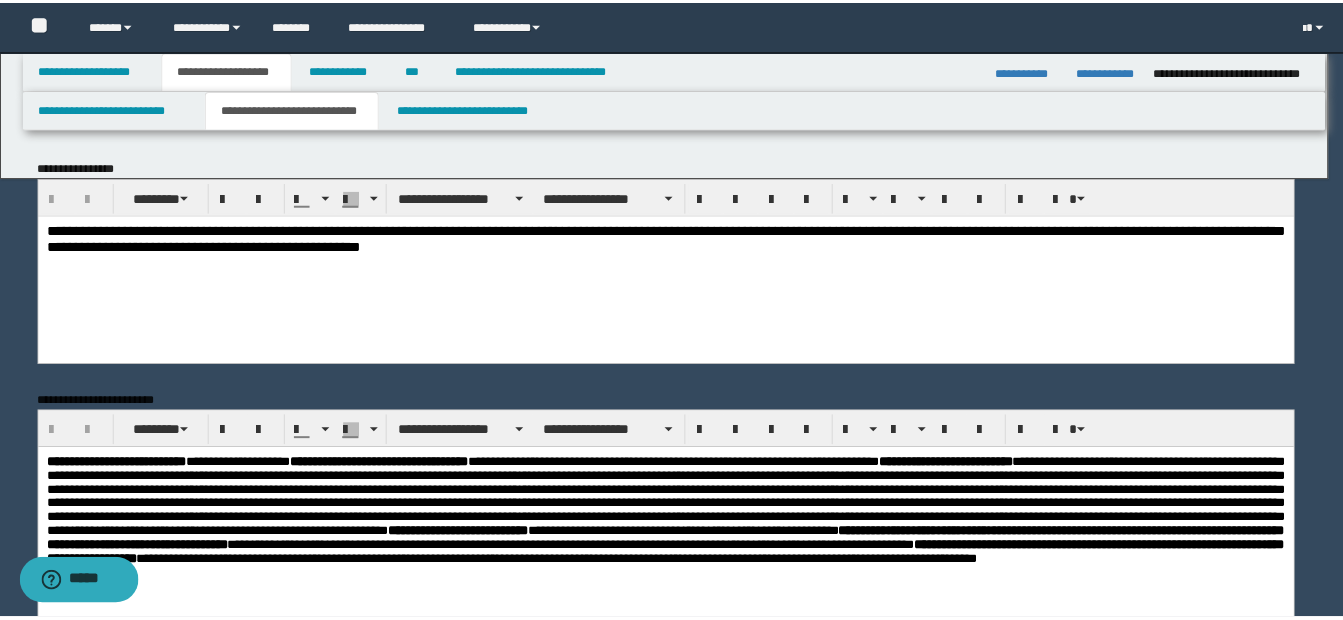 scroll, scrollTop: 0, scrollLeft: 0, axis: both 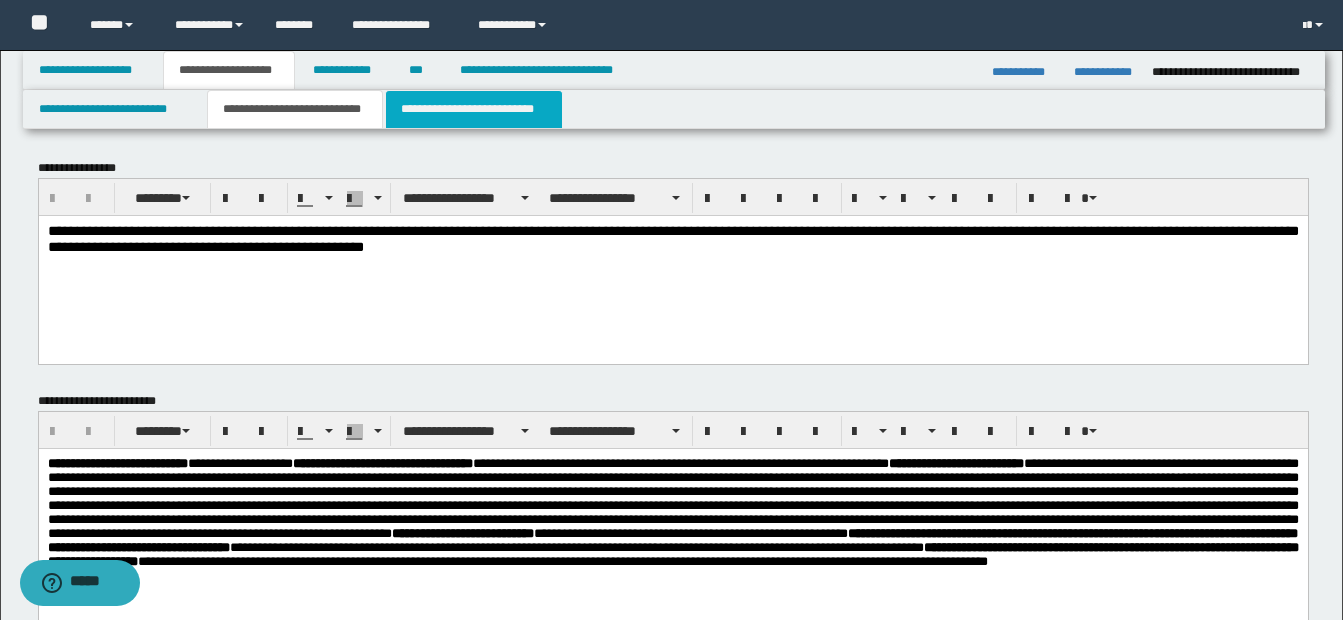 click on "**********" at bounding box center [474, 109] 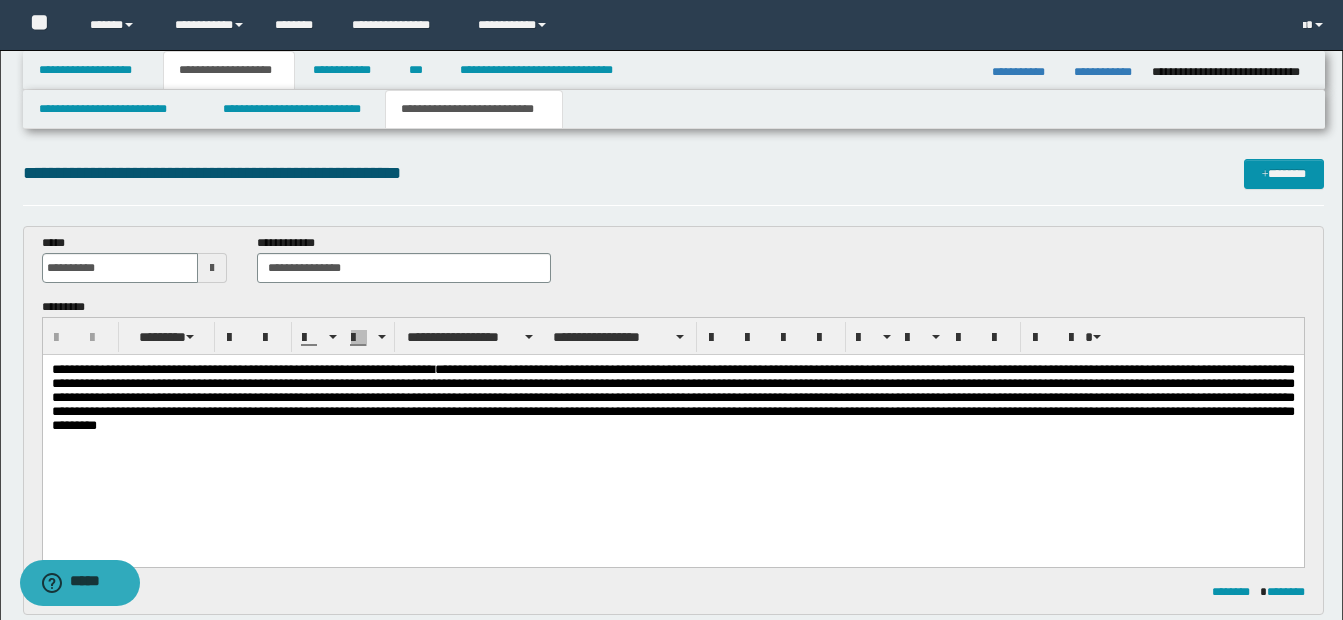 scroll, scrollTop: 0, scrollLeft: 0, axis: both 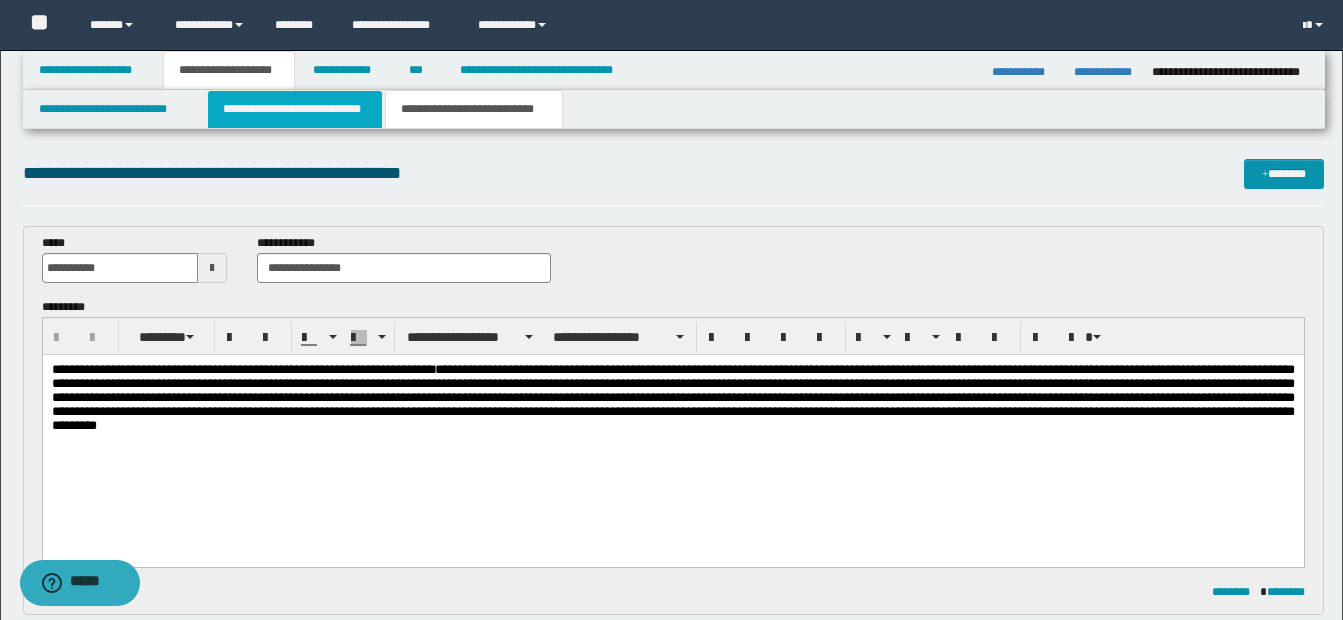 click on "**********" at bounding box center [295, 109] 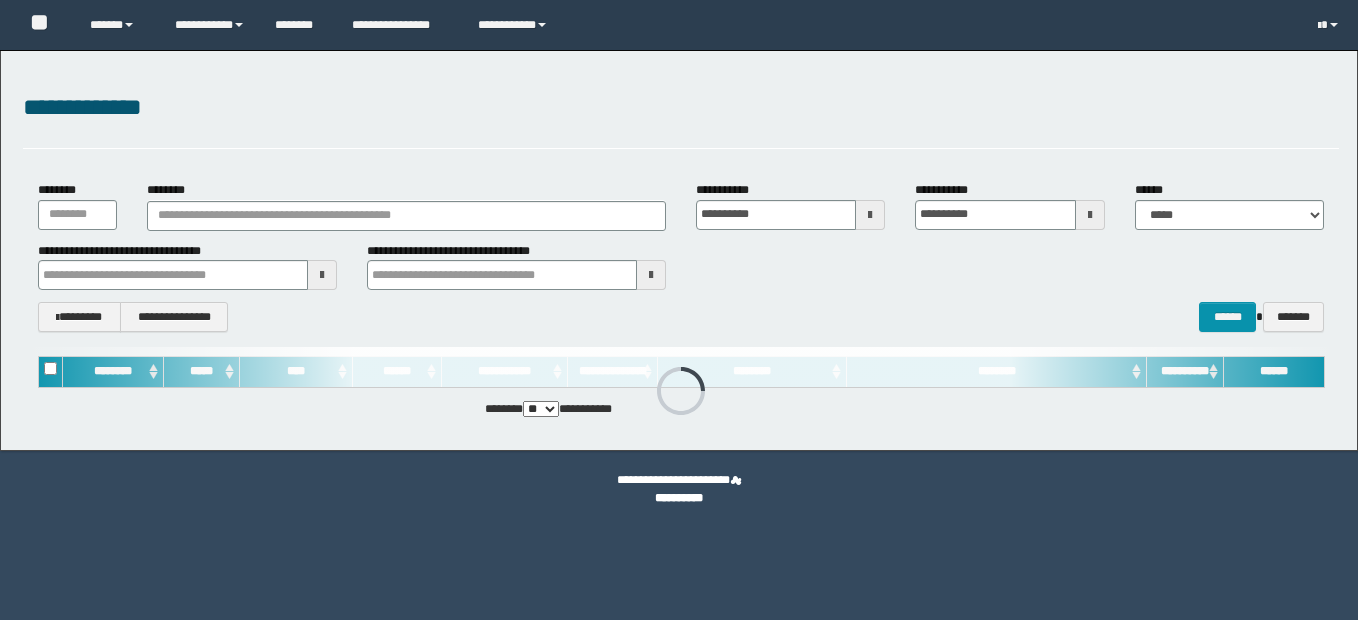 scroll, scrollTop: 0, scrollLeft: 0, axis: both 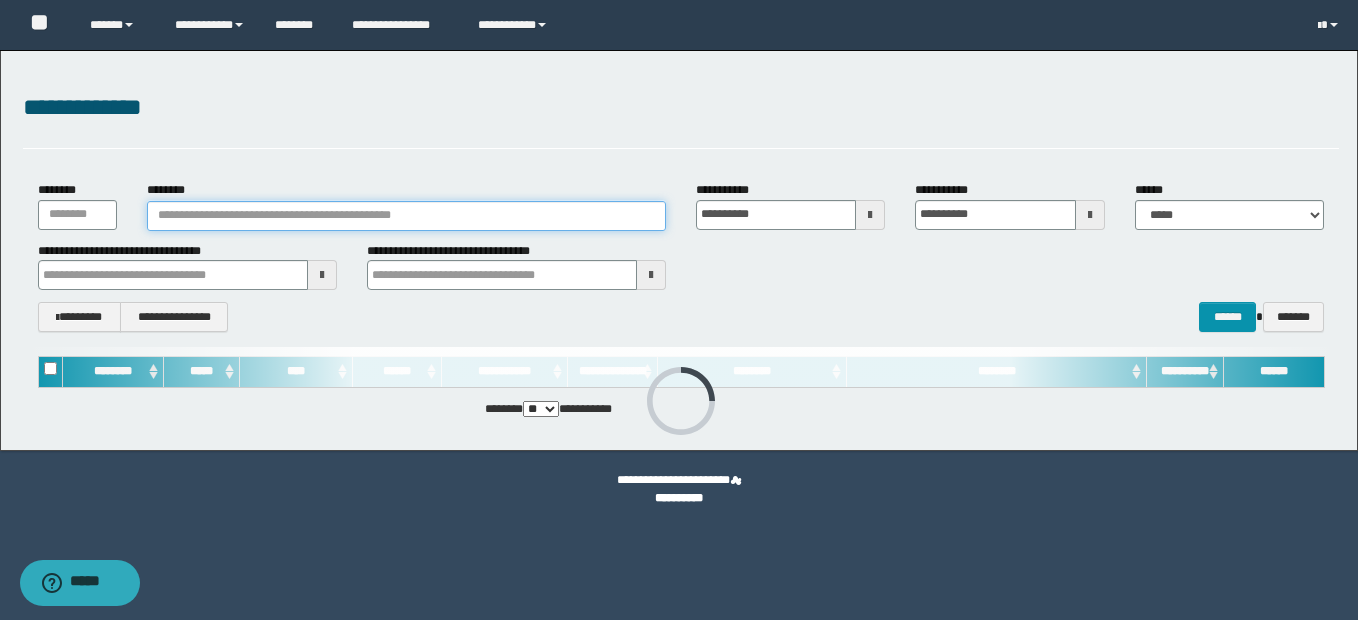 click on "********" at bounding box center (406, 216) 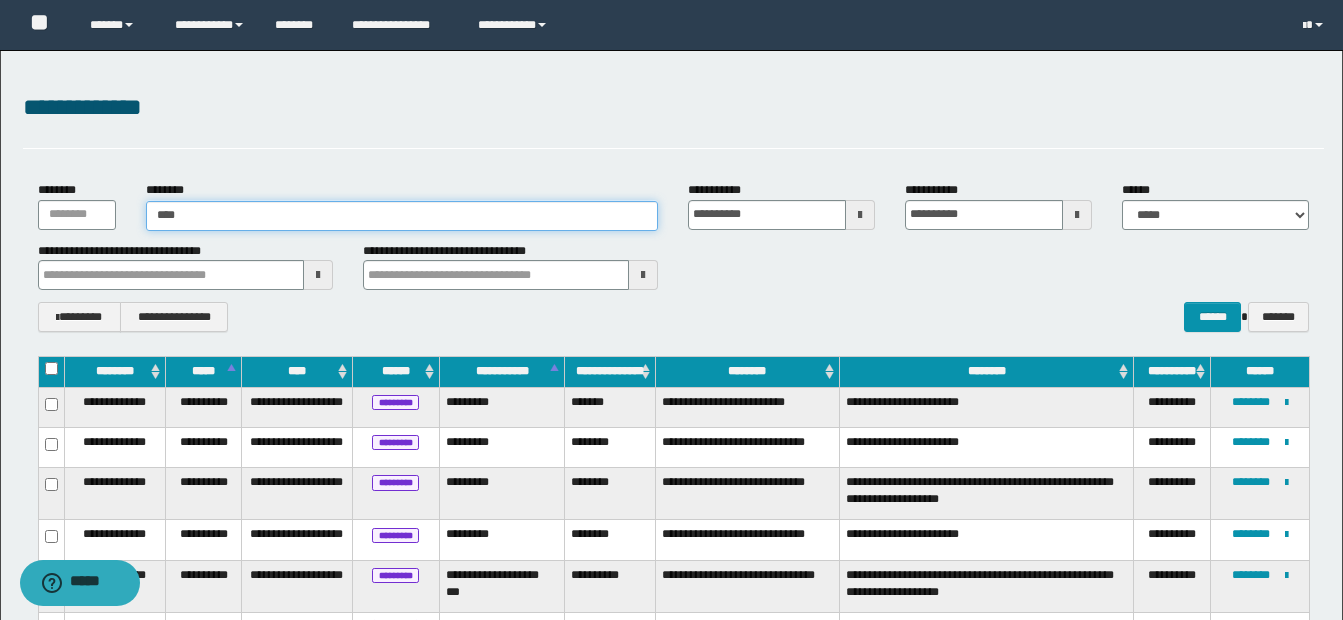 type on "*****" 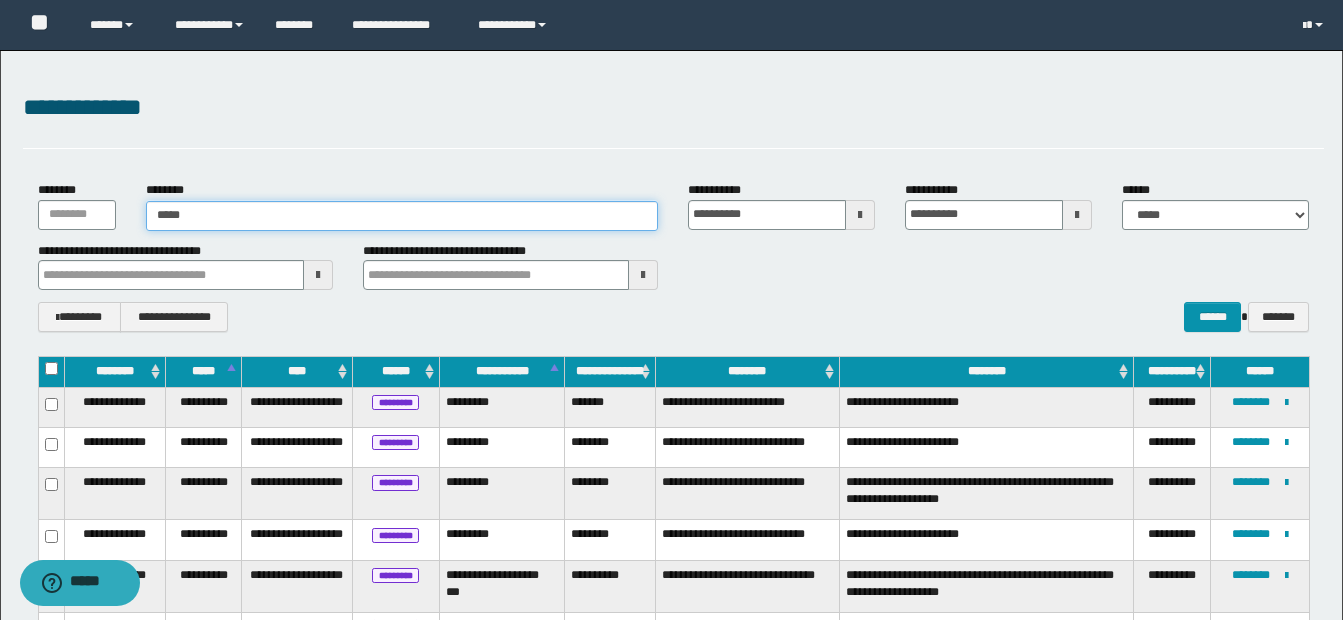 type on "*****" 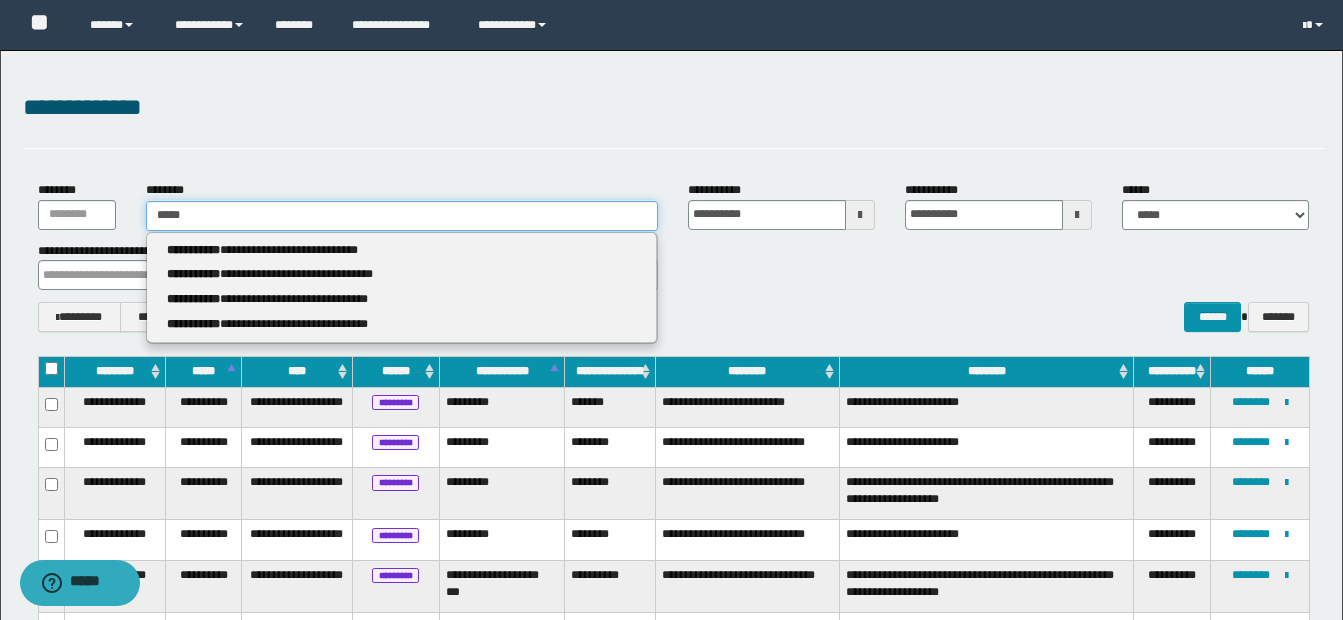 type 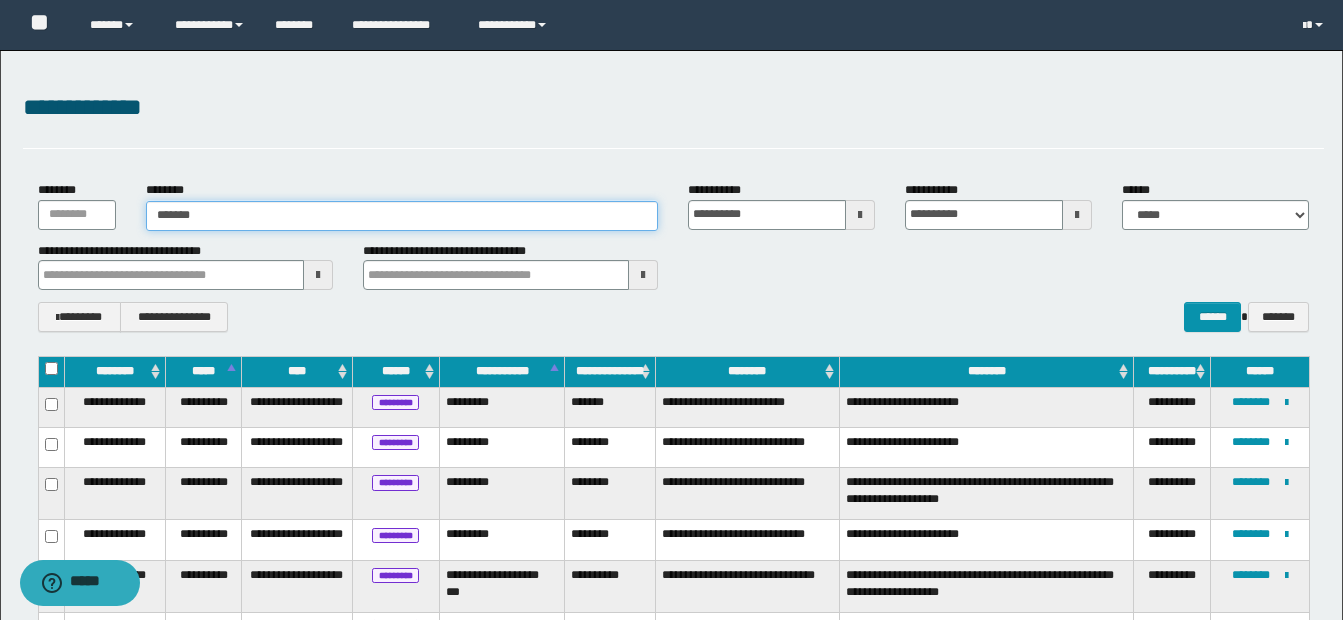 type on "********" 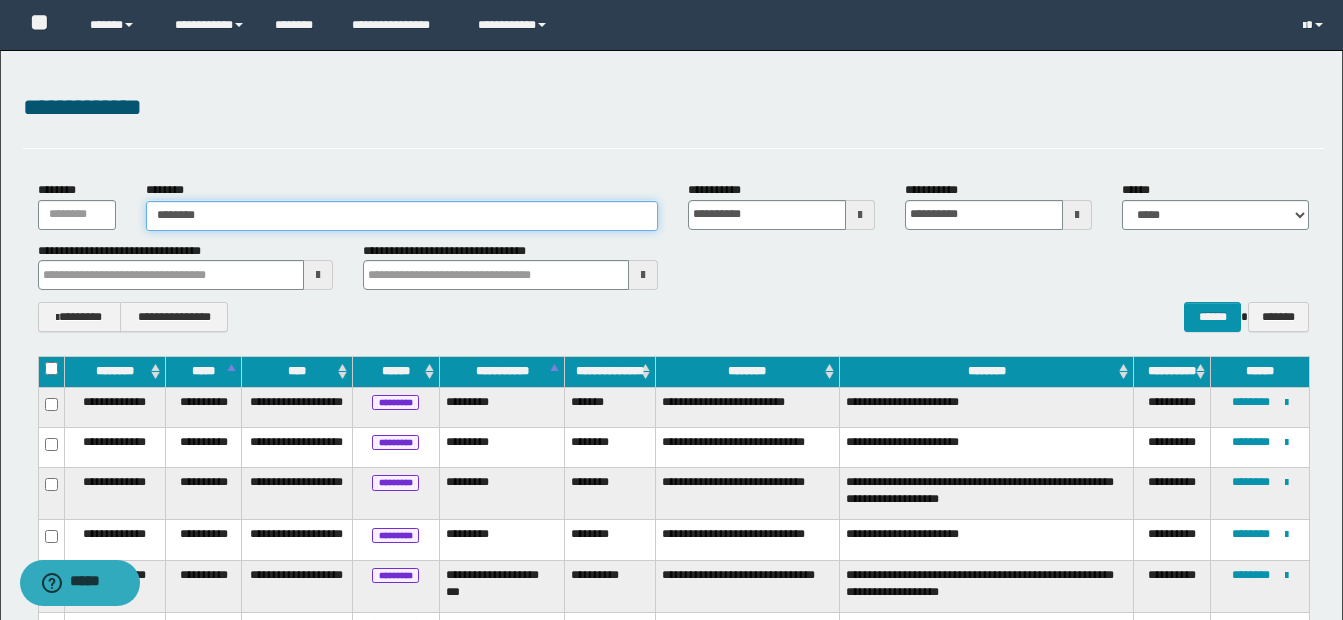 type on "********" 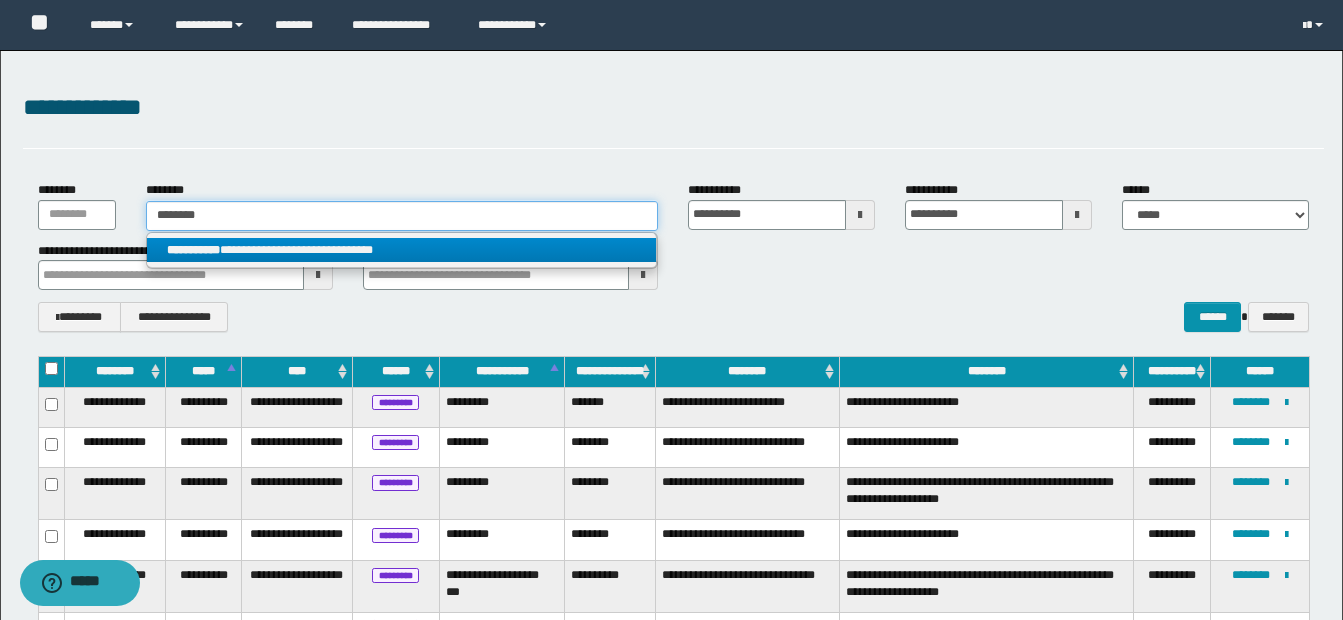 type on "********" 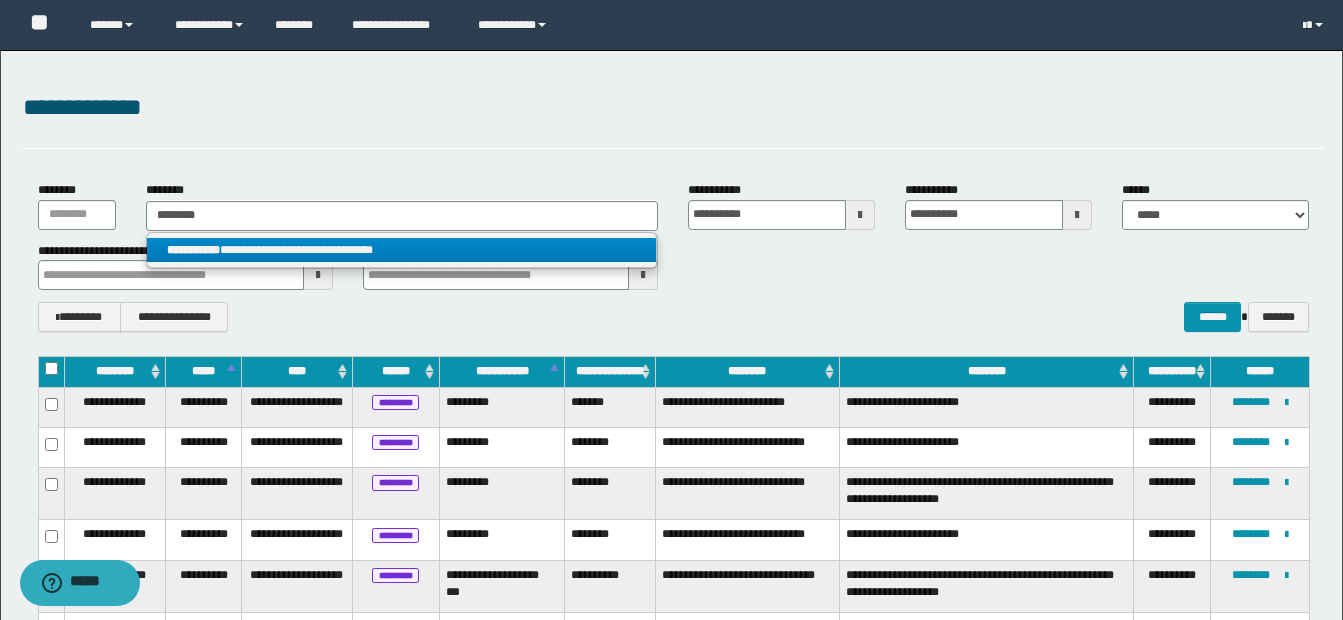 click on "**********" at bounding box center [401, 250] 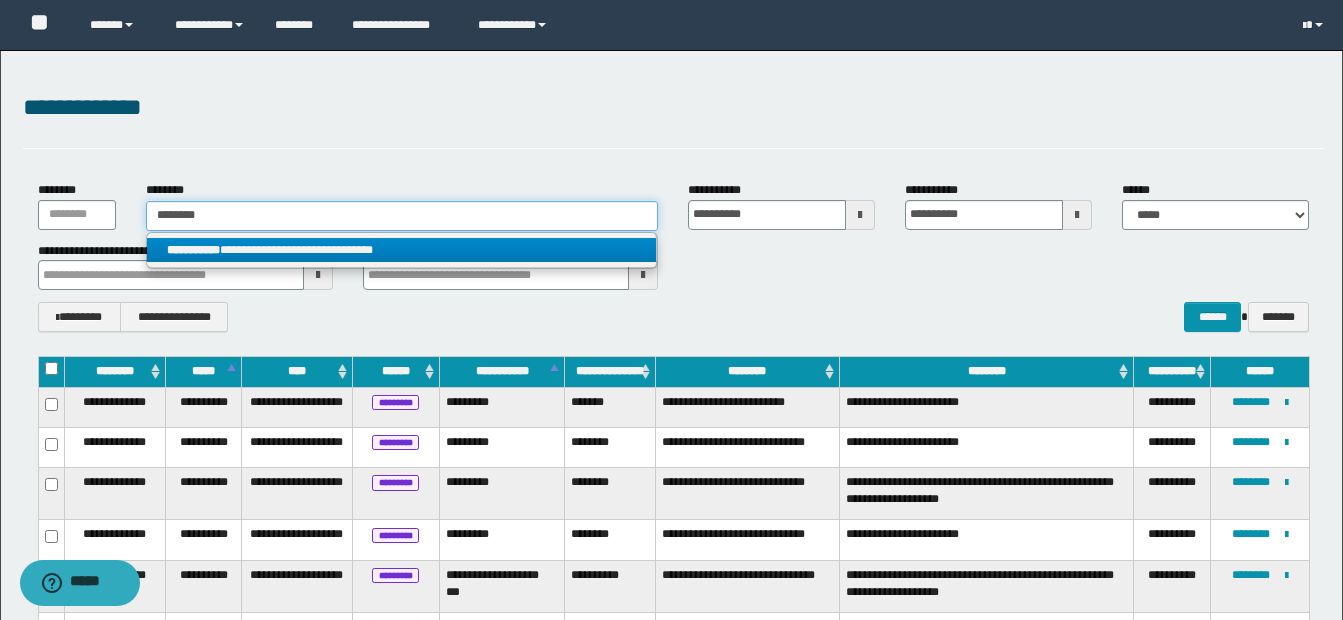 type 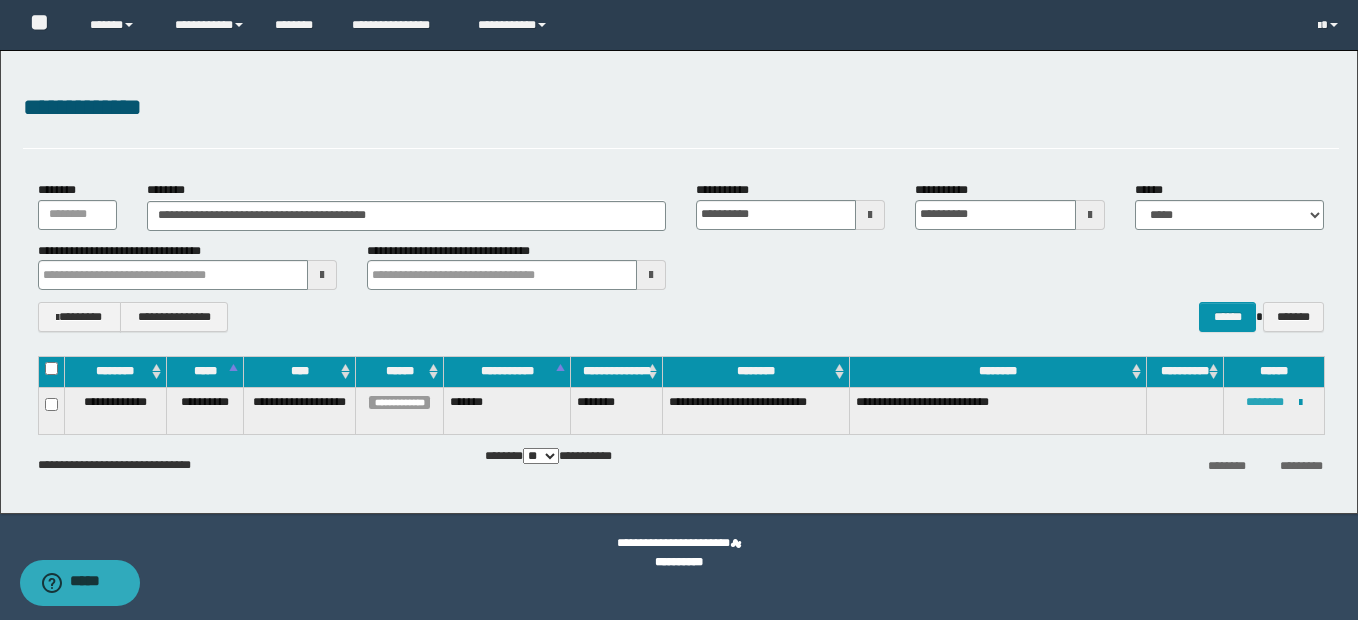 click on "********" at bounding box center [1265, 402] 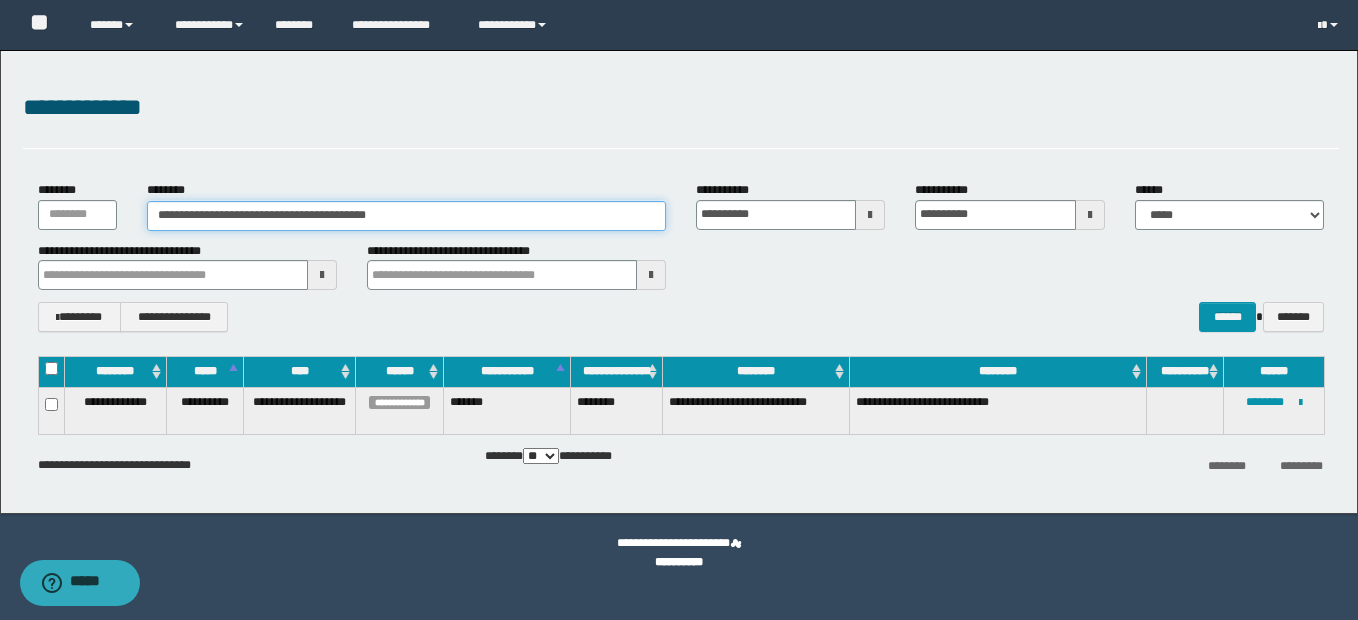 click on "**********" at bounding box center (406, 216) 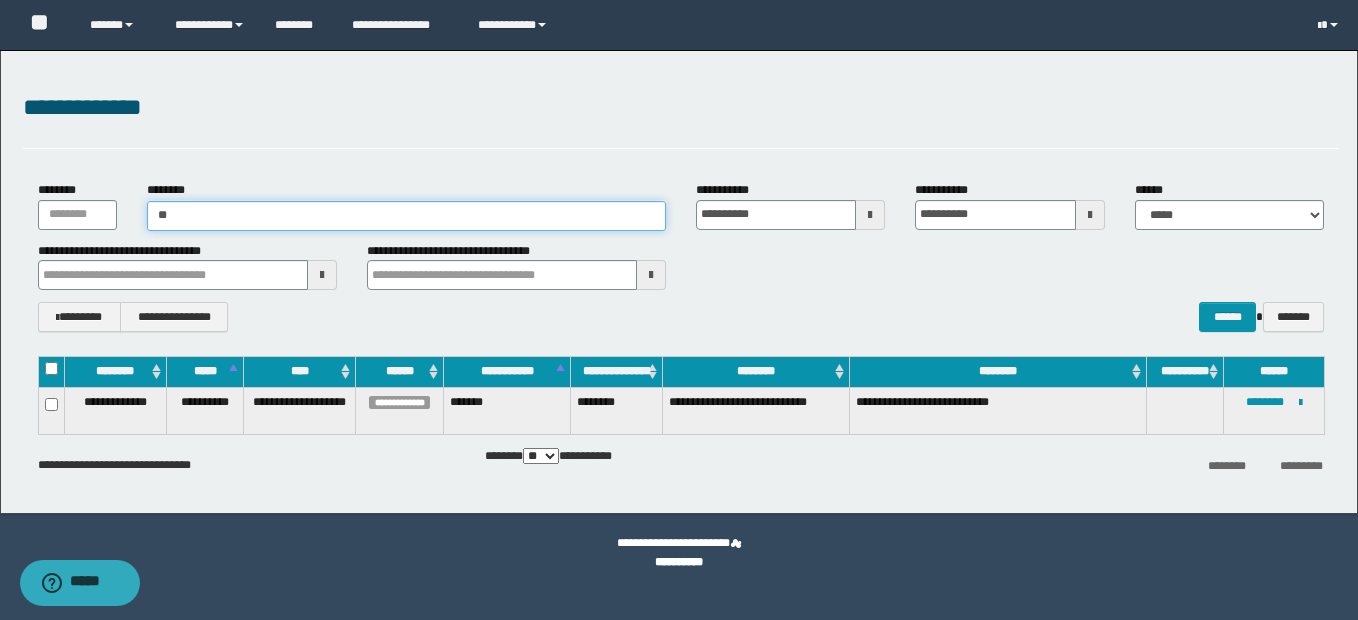 type on "*" 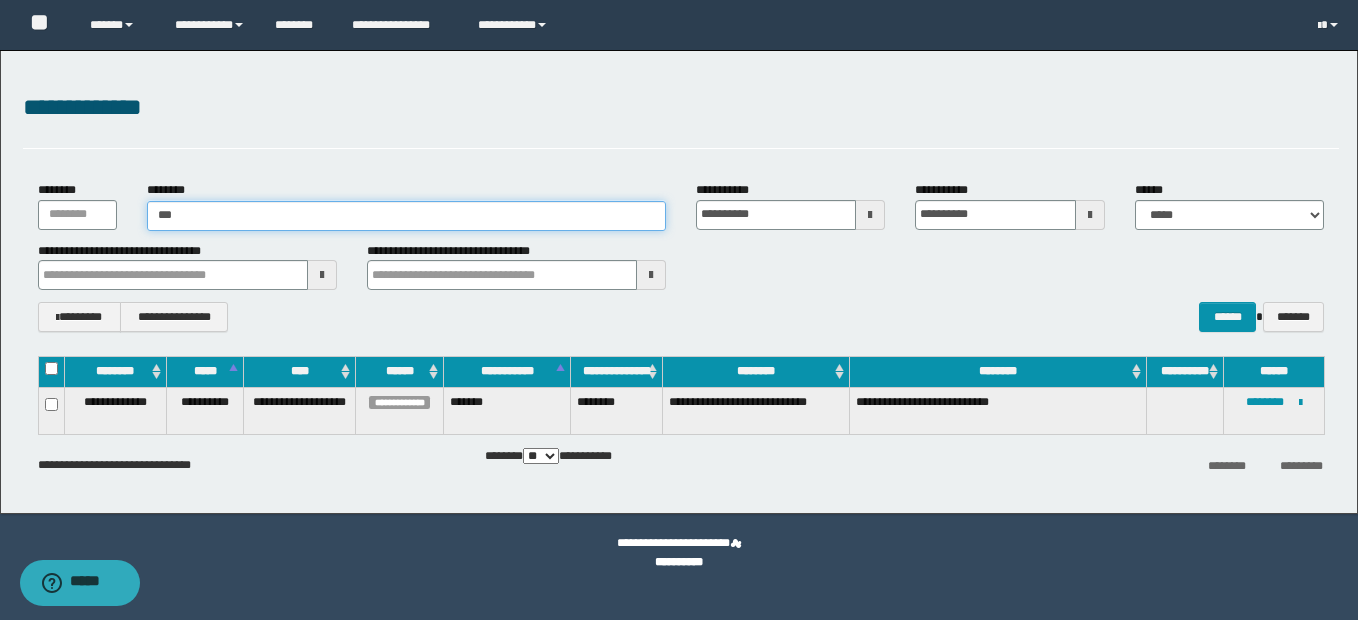 type on "****" 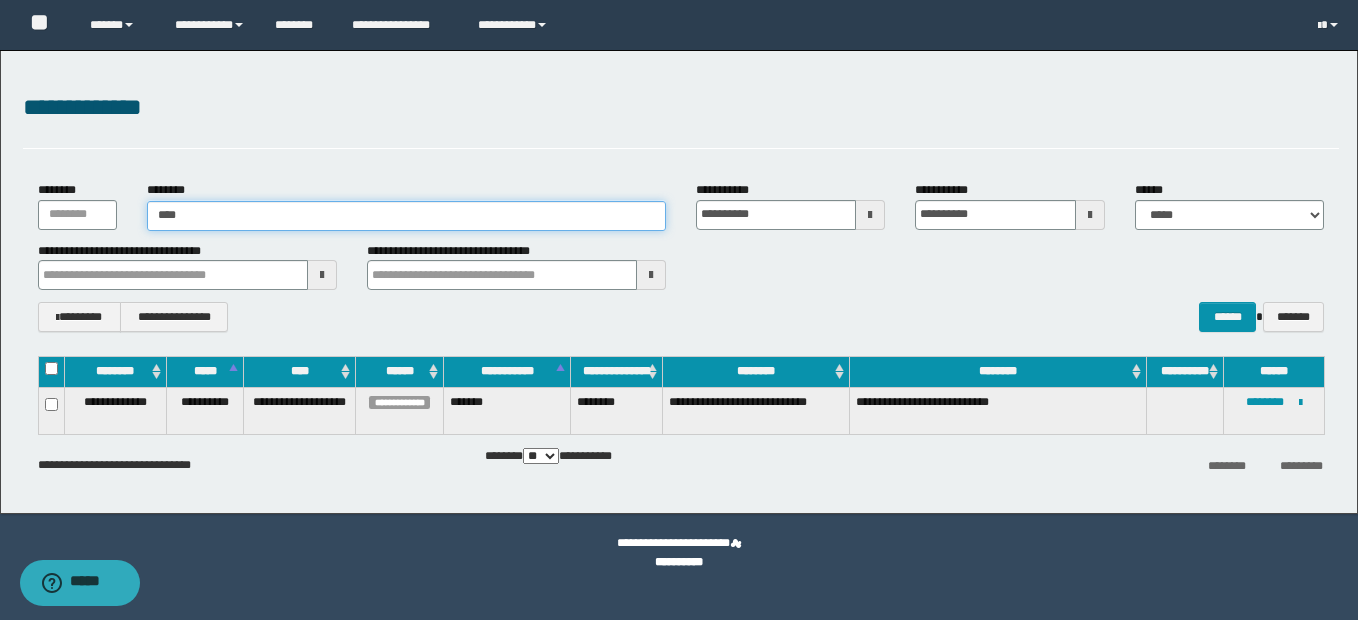 type on "****" 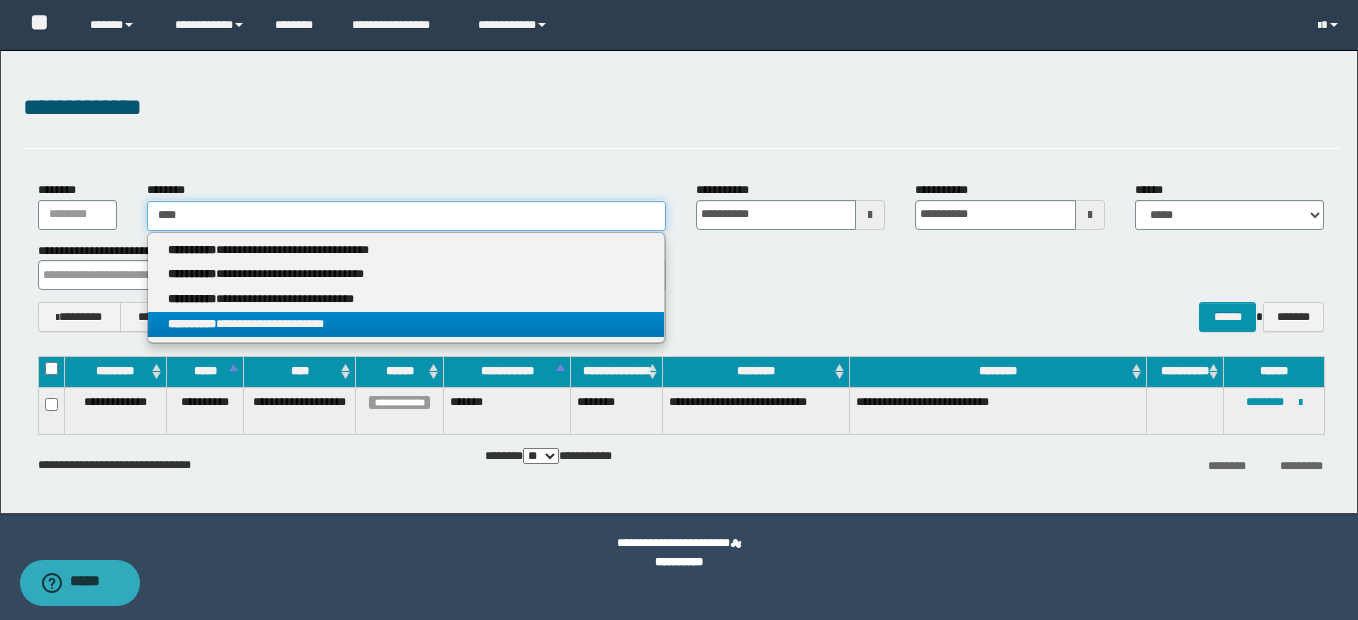 type on "****" 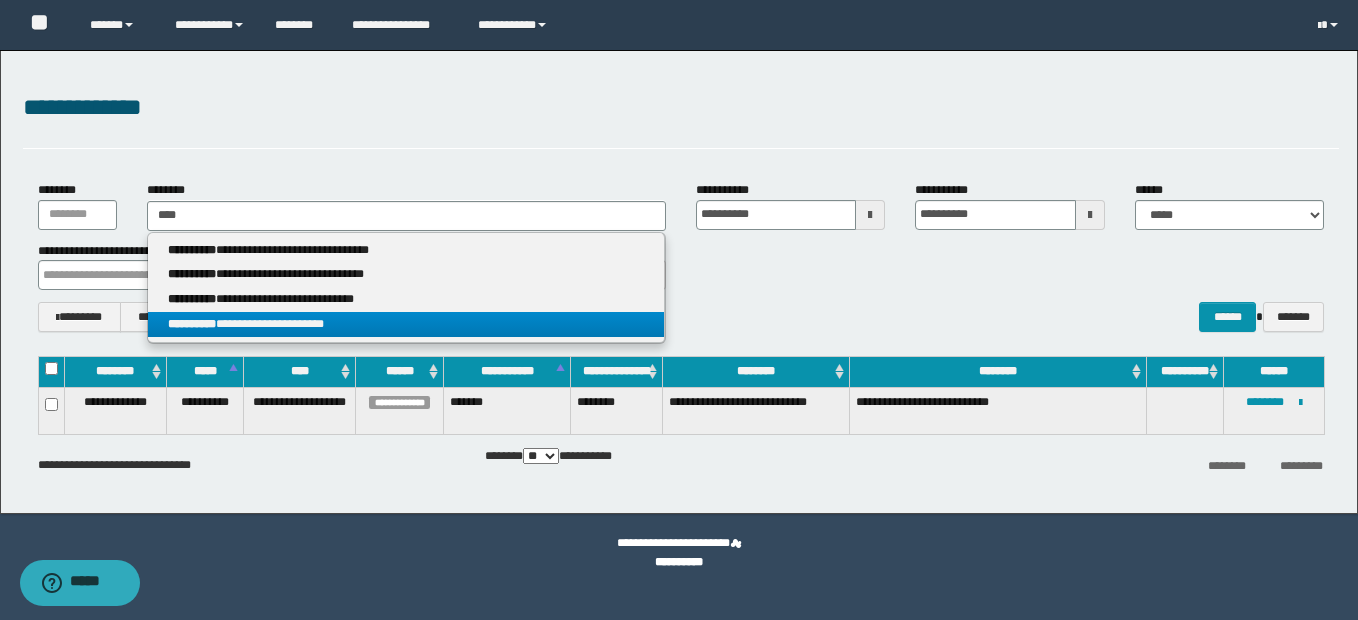 click on "**********" at bounding box center [406, 324] 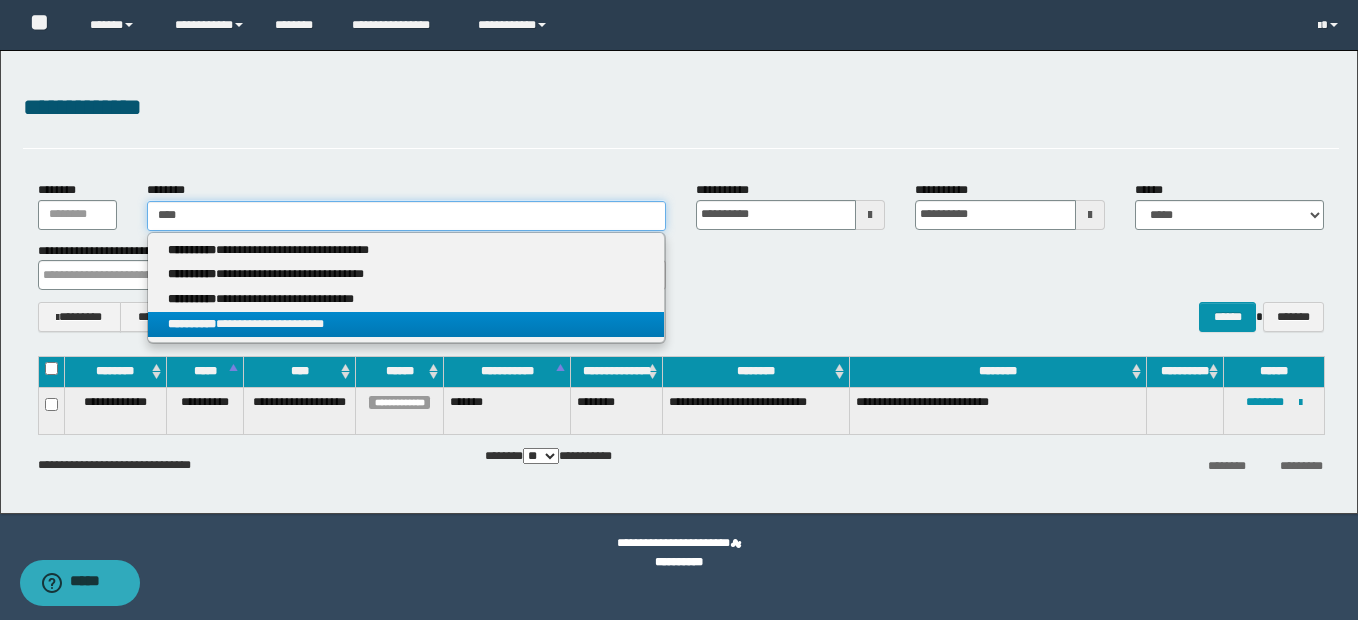 type 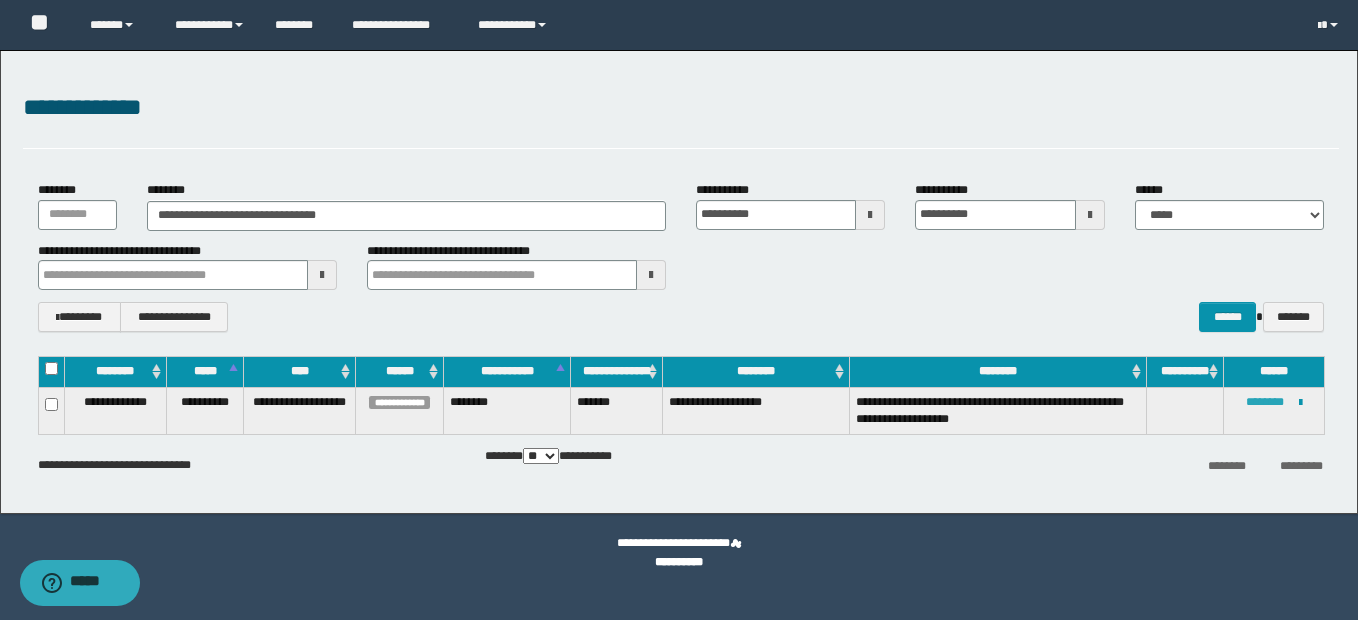 click on "********" at bounding box center (1265, 402) 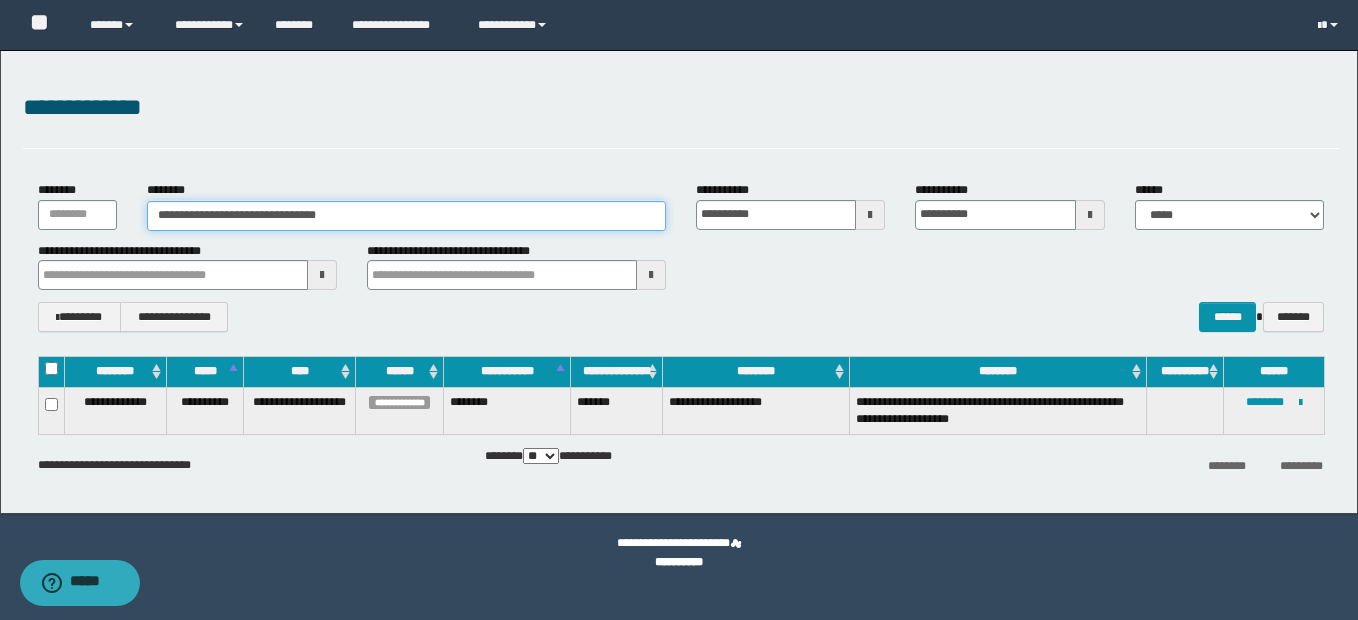 drag, startPoint x: 338, startPoint y: 219, endPoint x: 367, endPoint y: 219, distance: 29 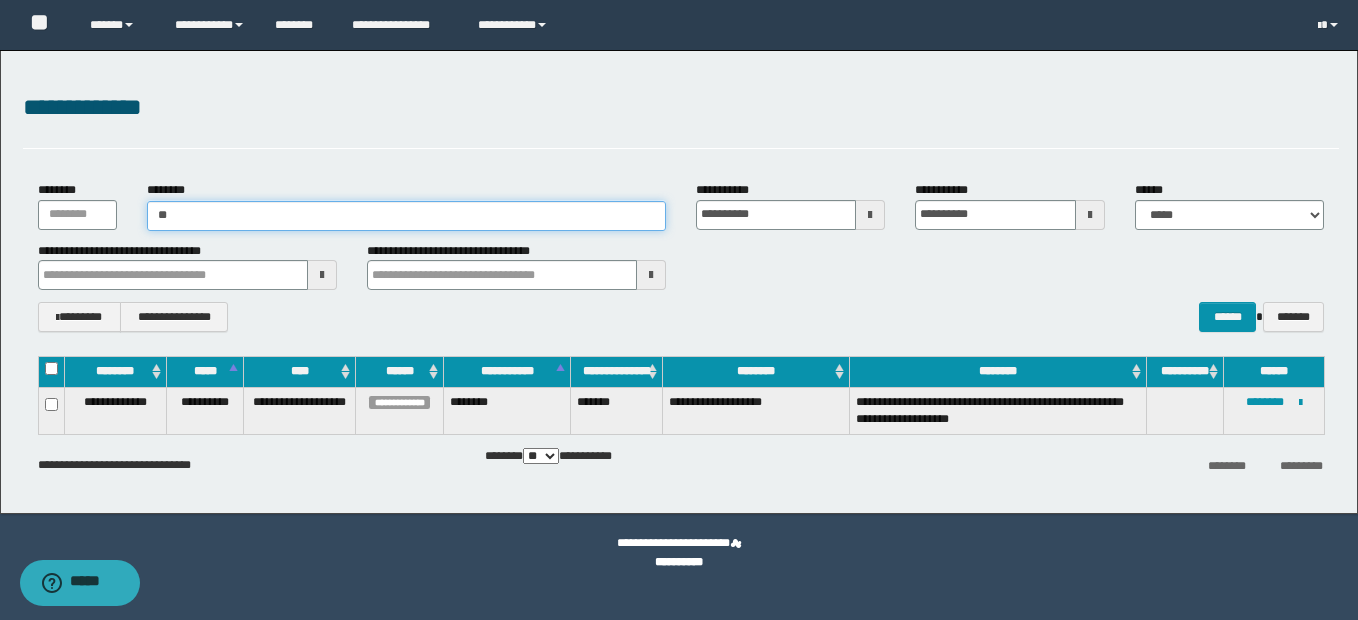 type on "*" 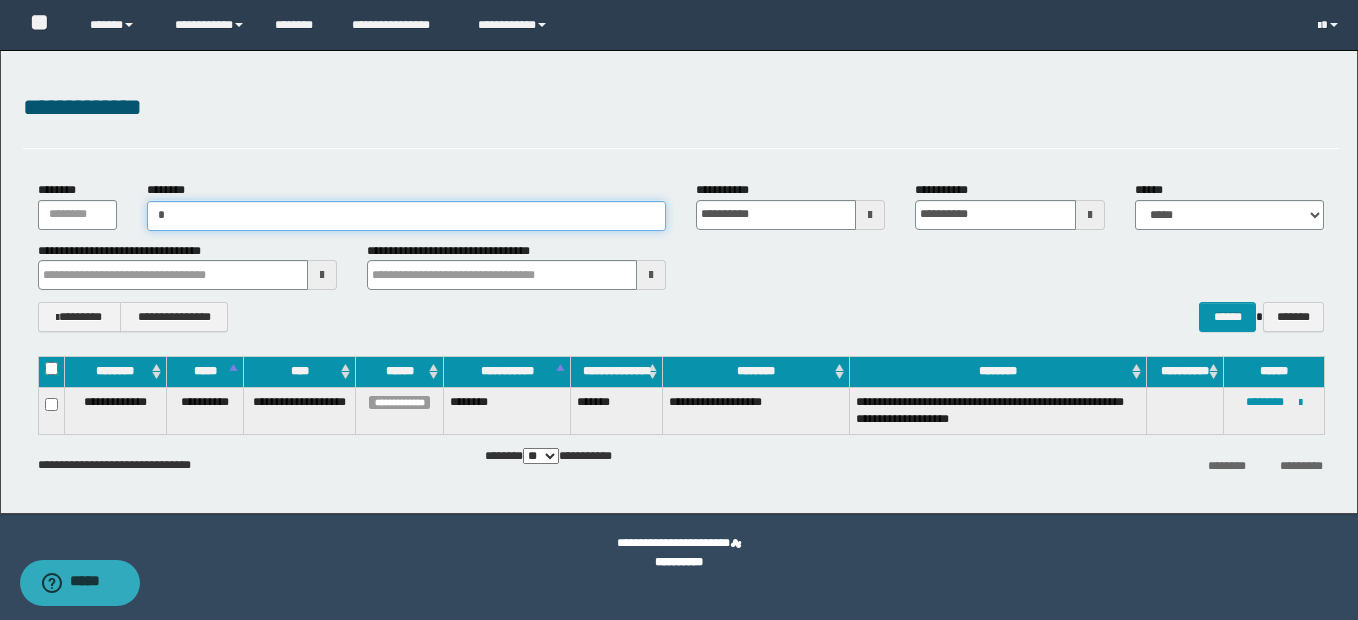 type on "**" 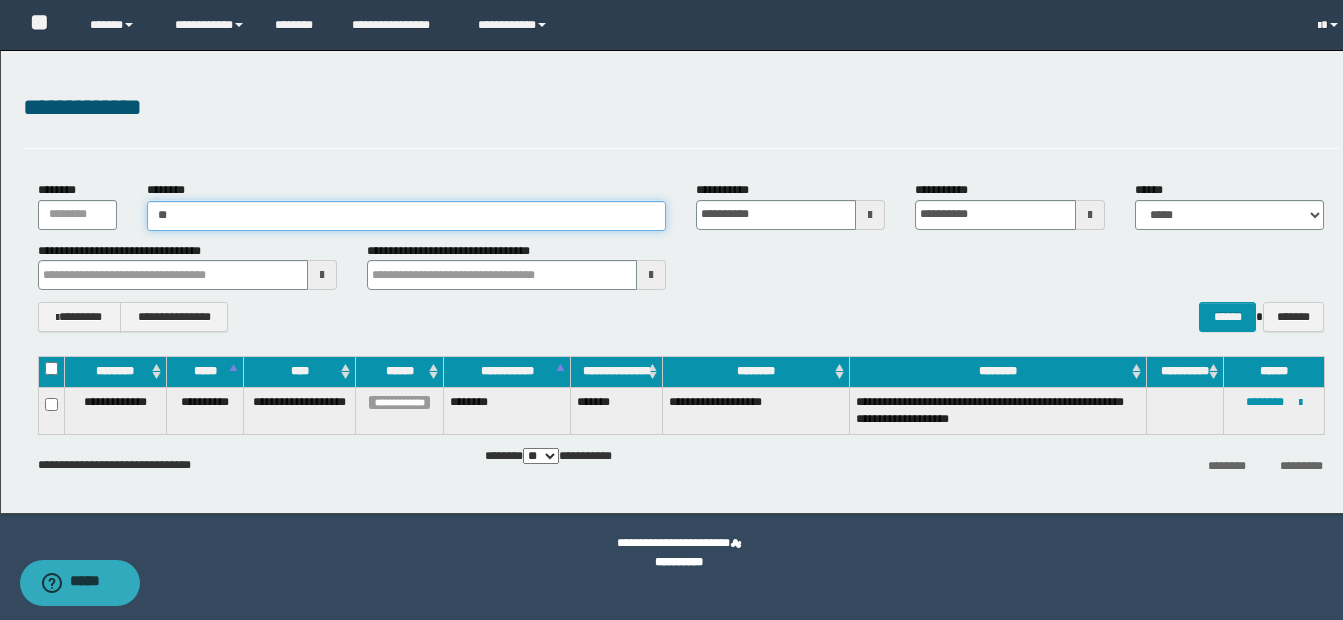 type on "**" 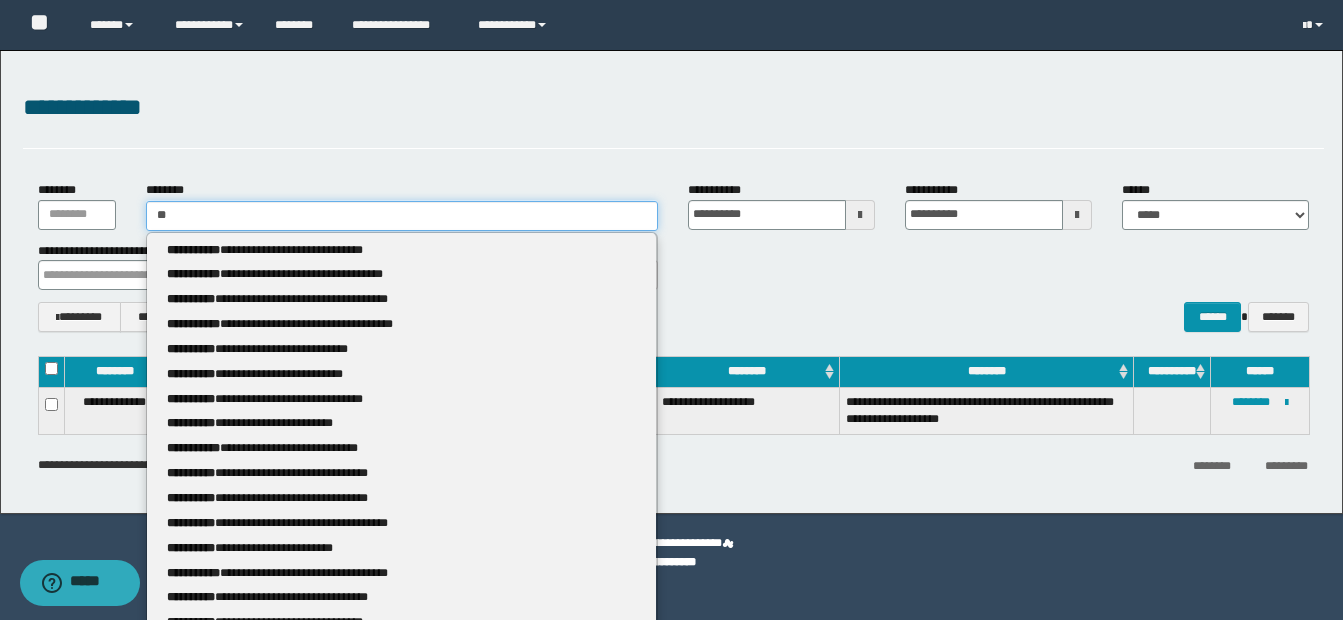 type 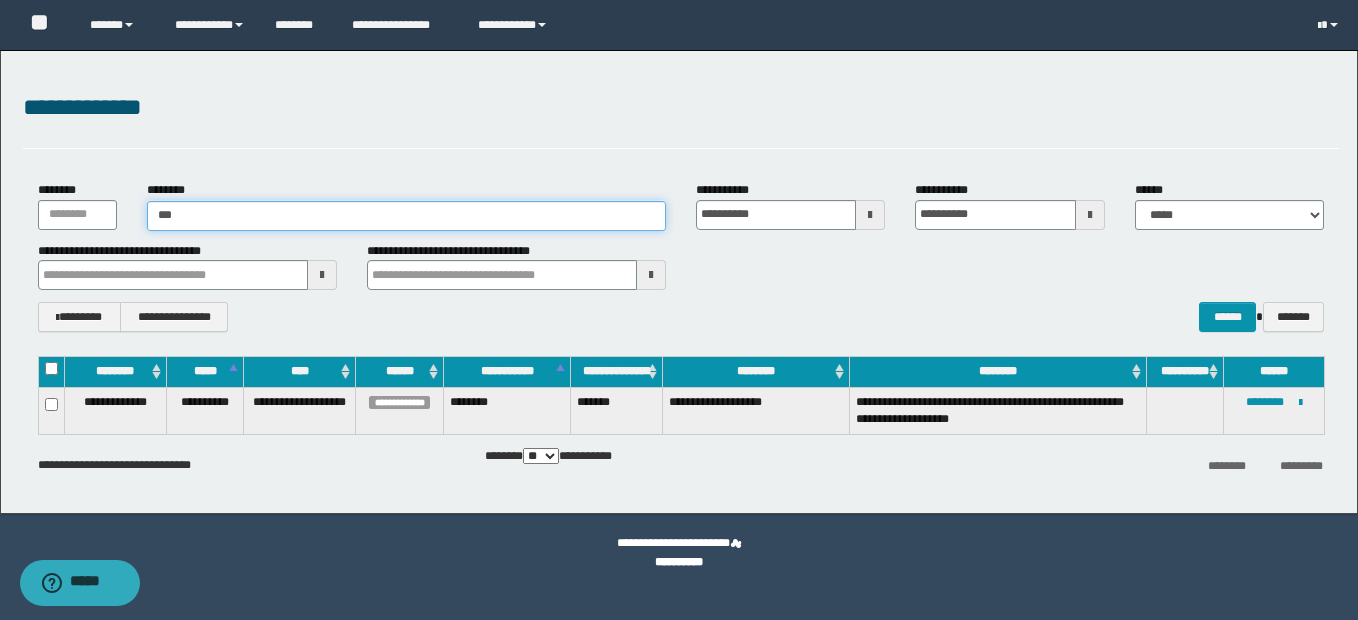 type on "****" 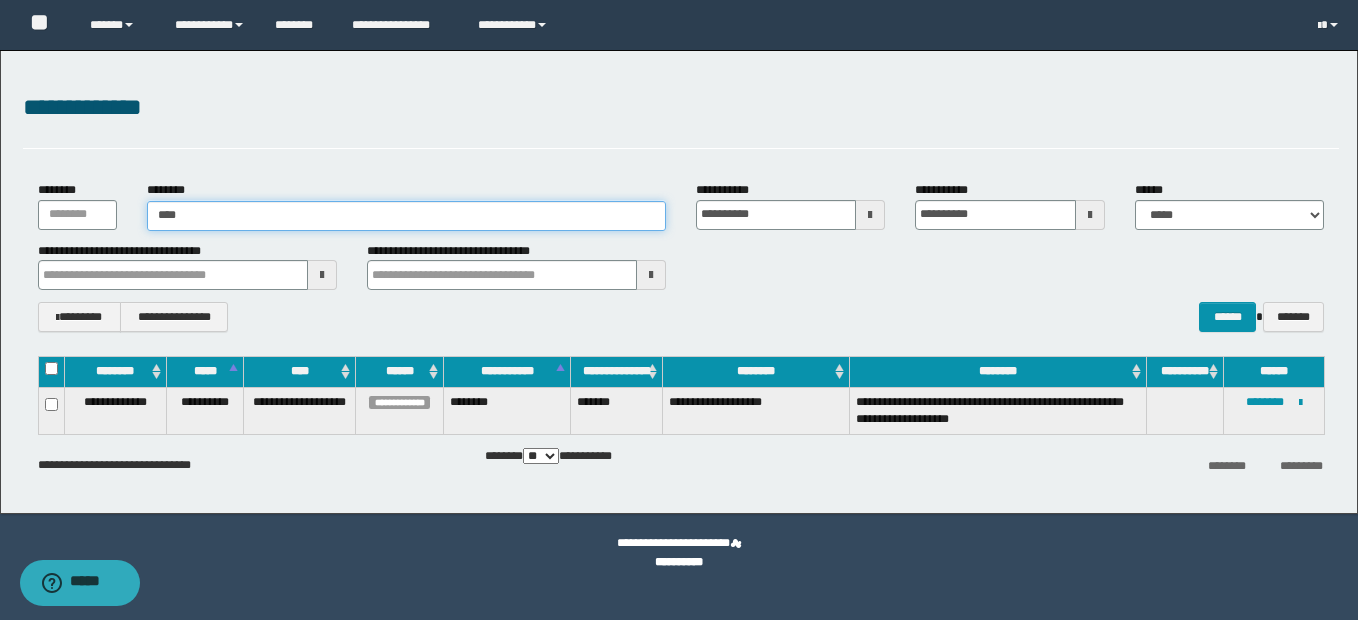 type on "****" 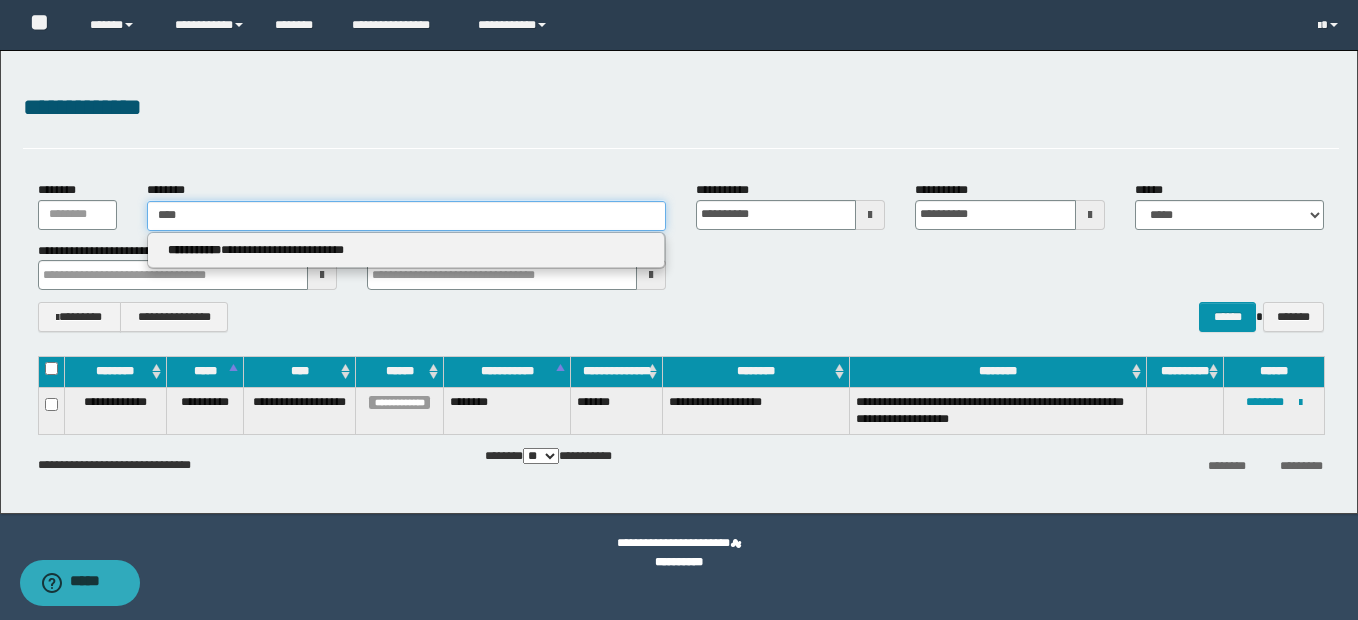 type 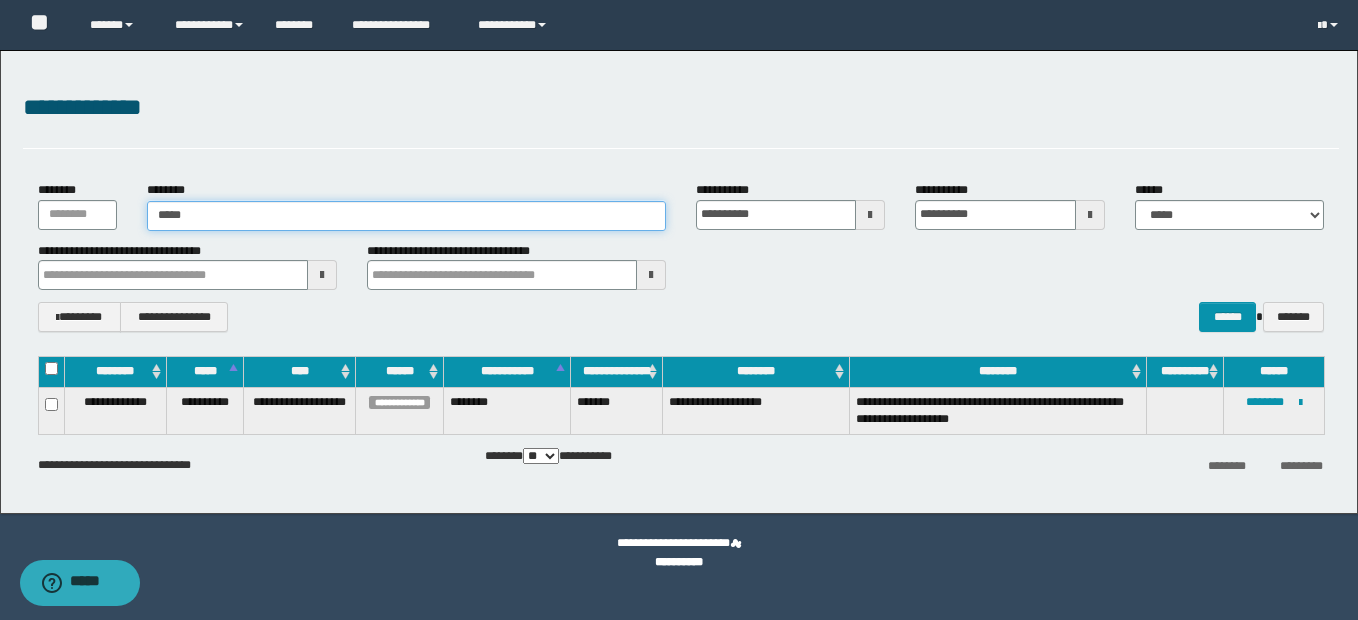 type on "*****" 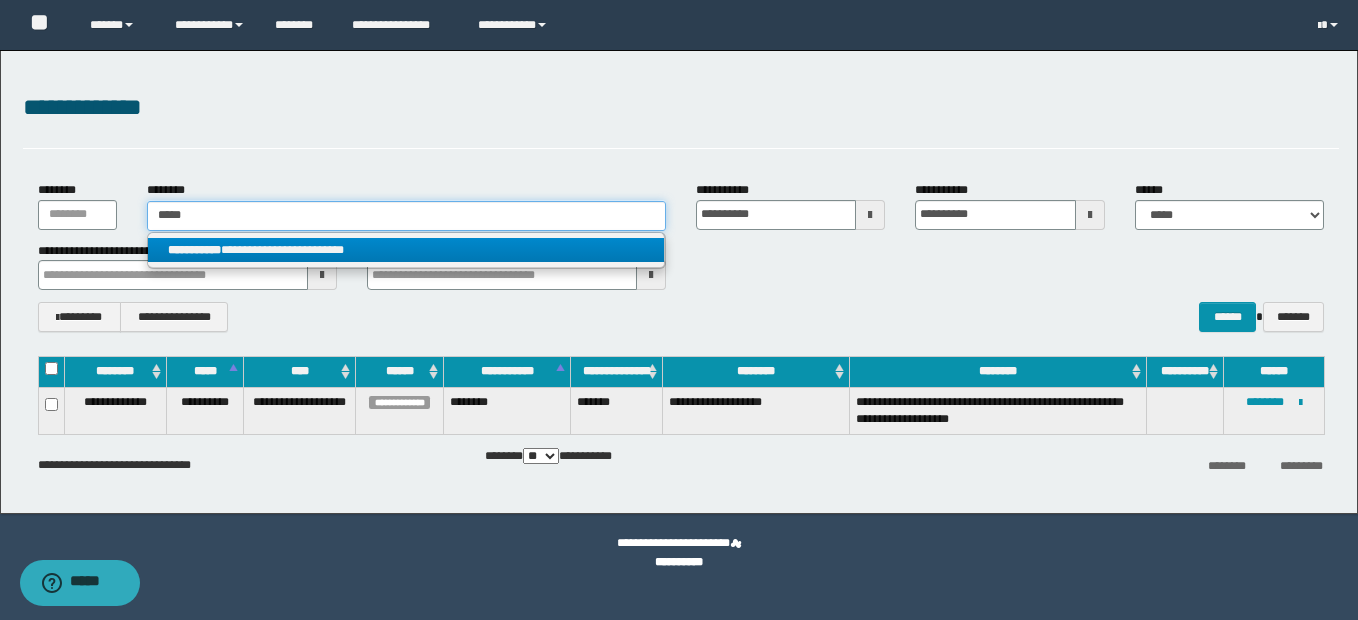 type on "*****" 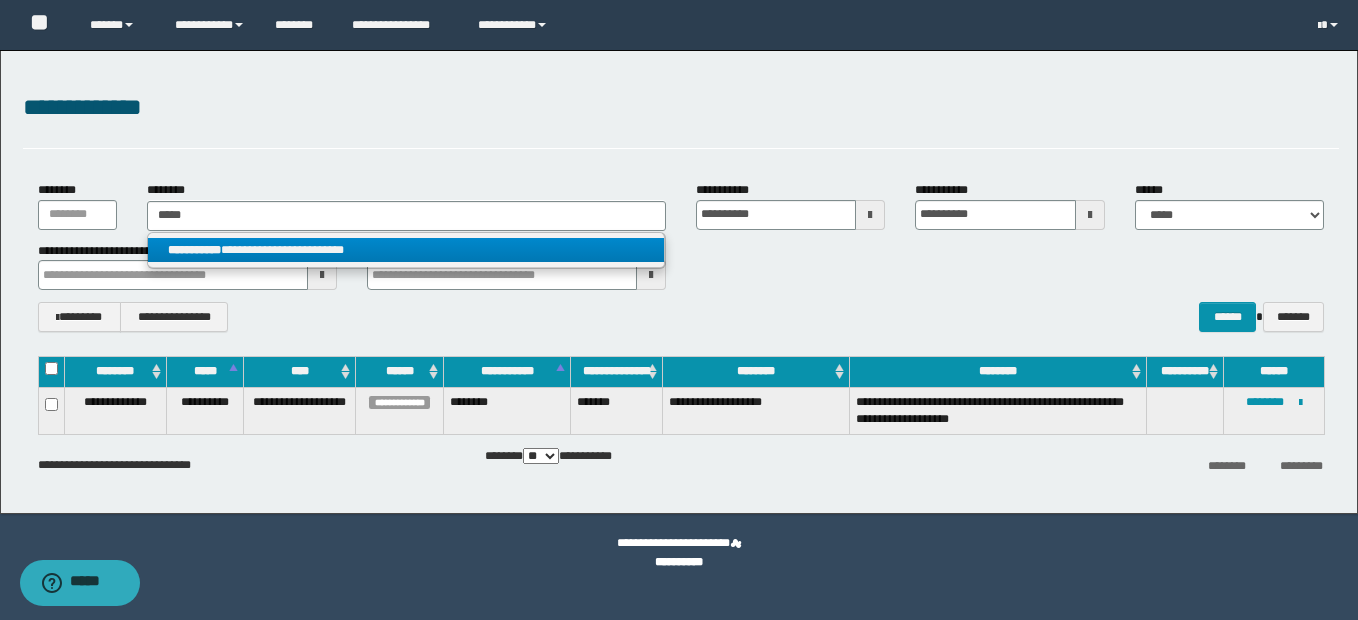 click on "**********" at bounding box center [406, 250] 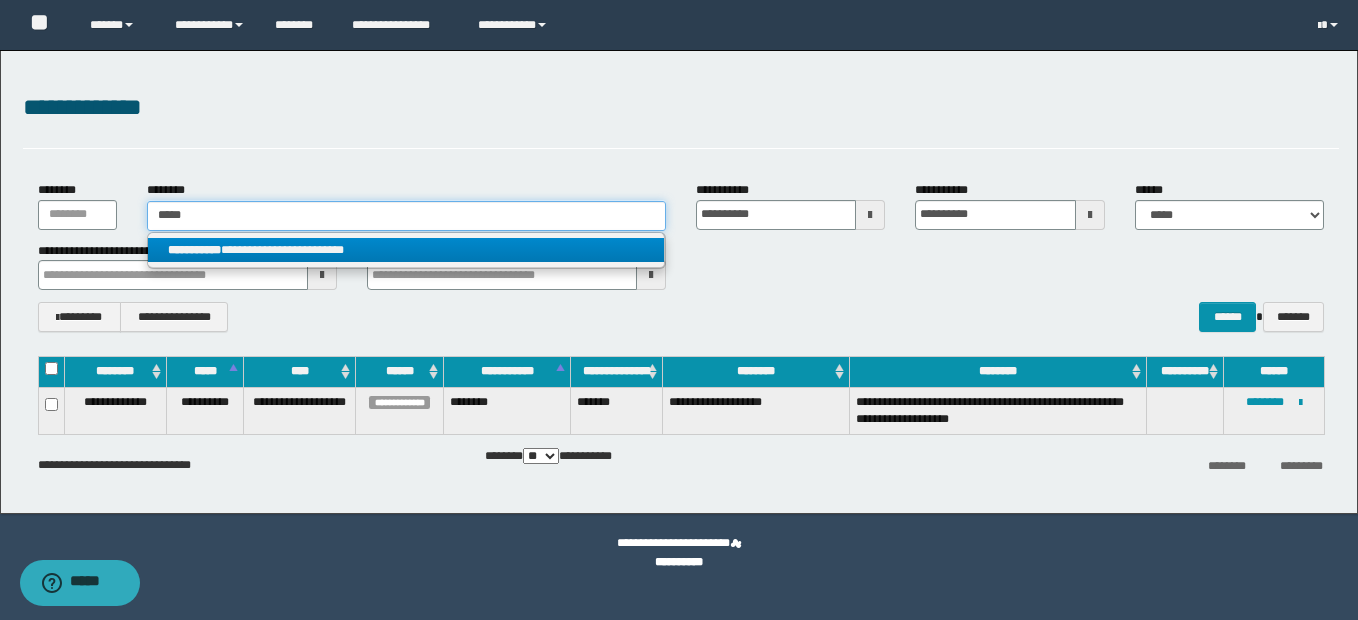 type 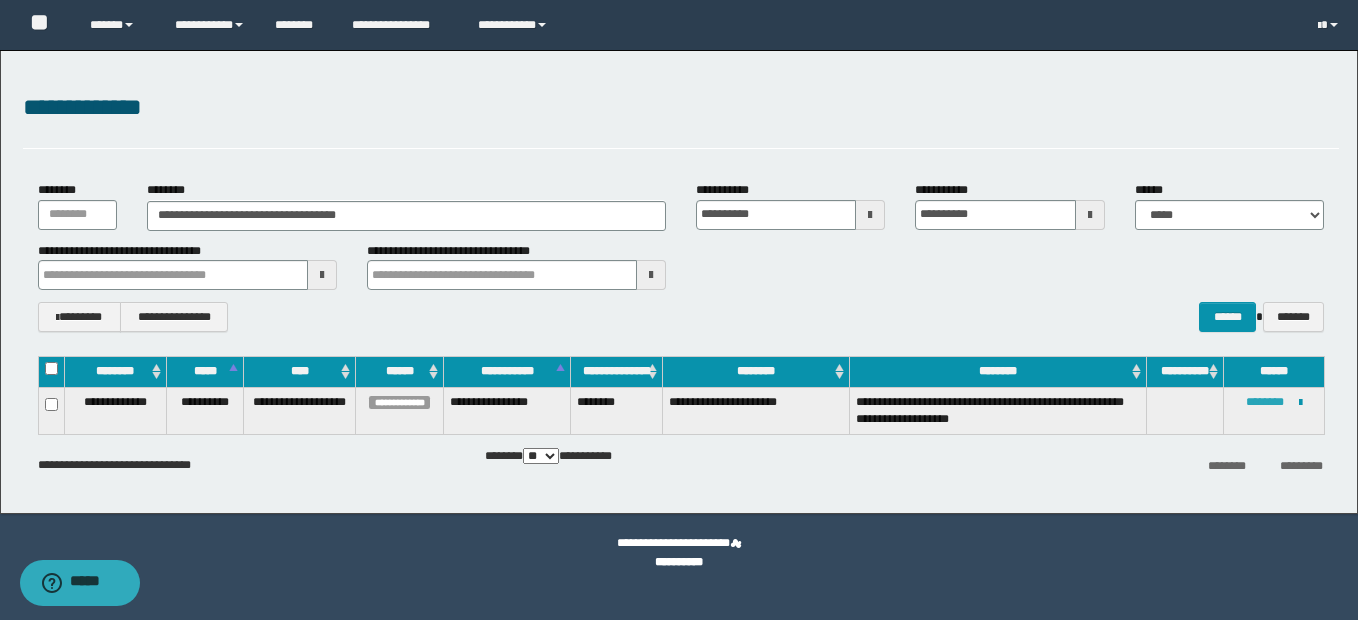 click on "********" at bounding box center [1265, 402] 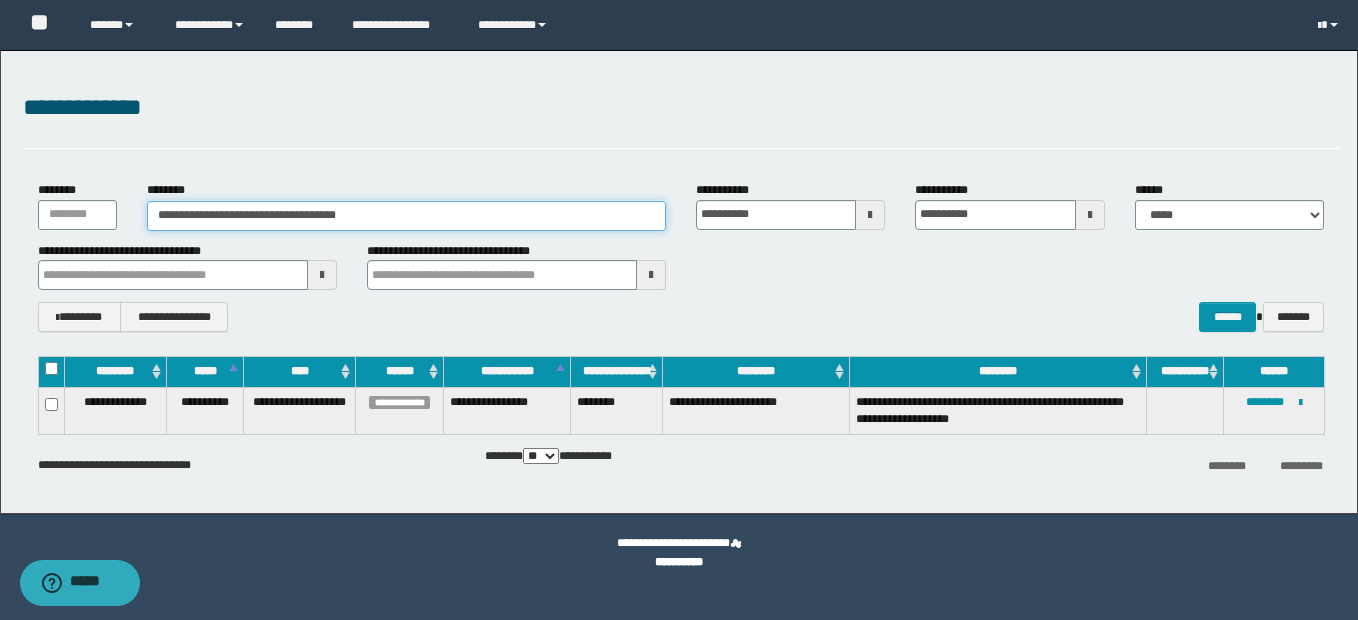 click on "**********" at bounding box center [406, 216] 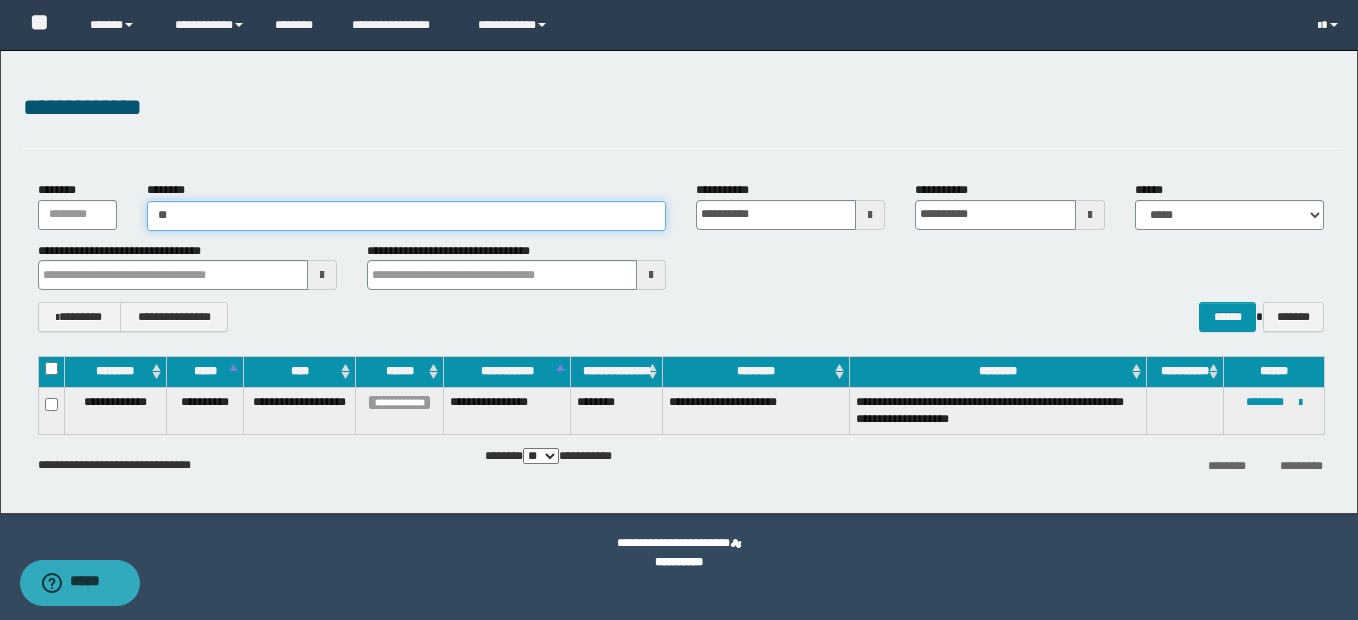 type on "*" 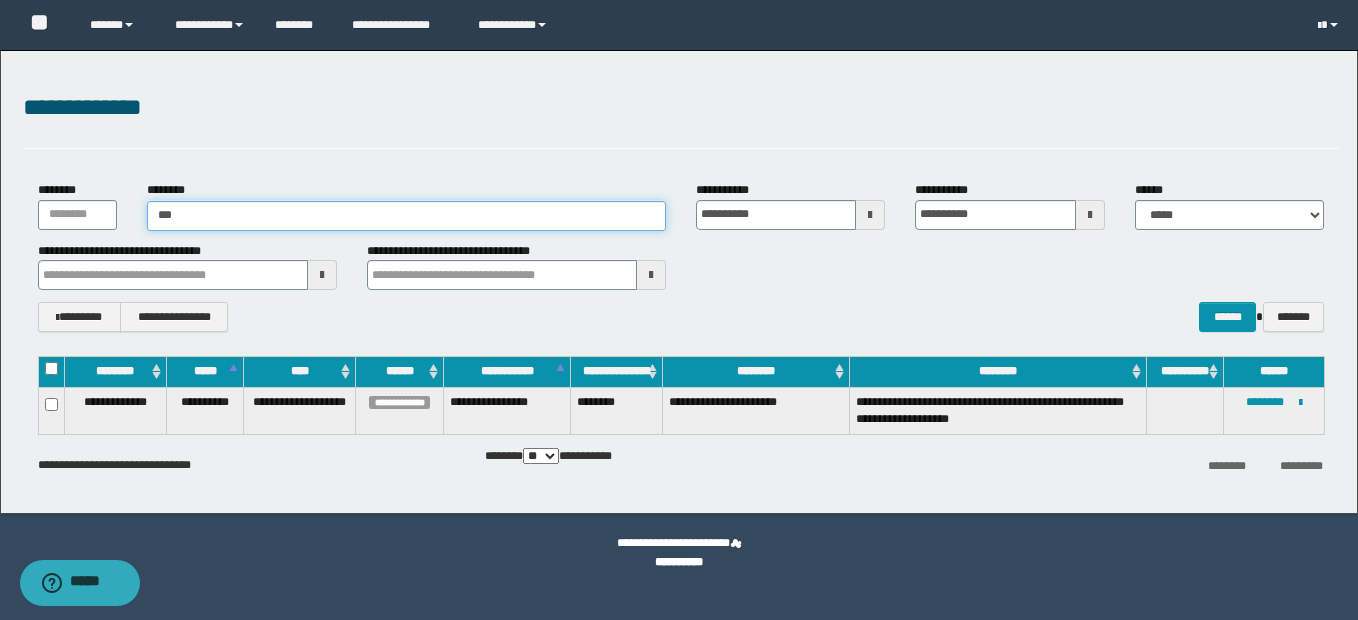 type on "****" 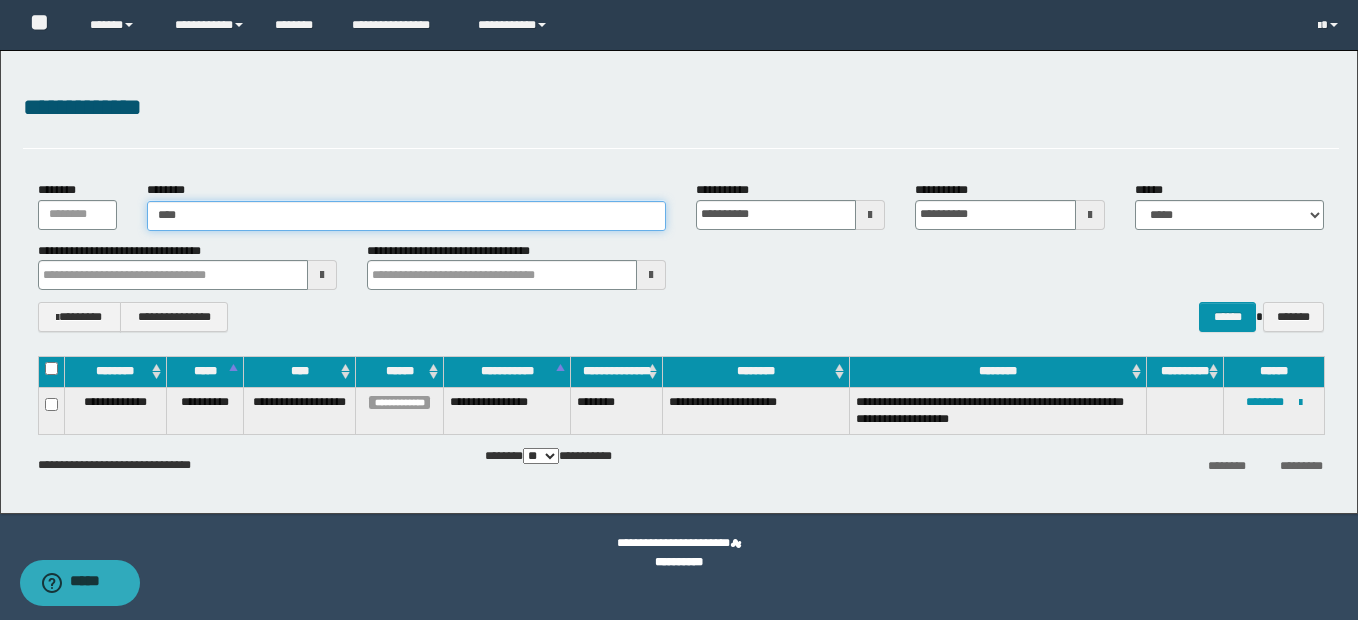 type on "****" 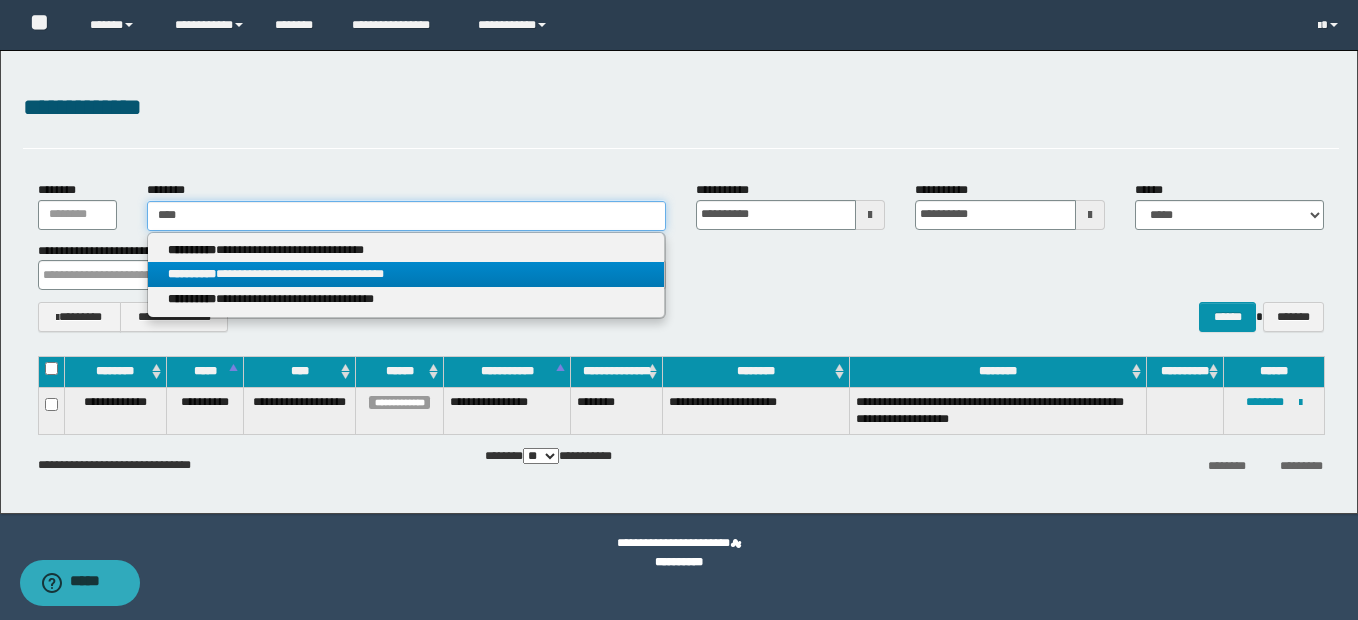 type on "****" 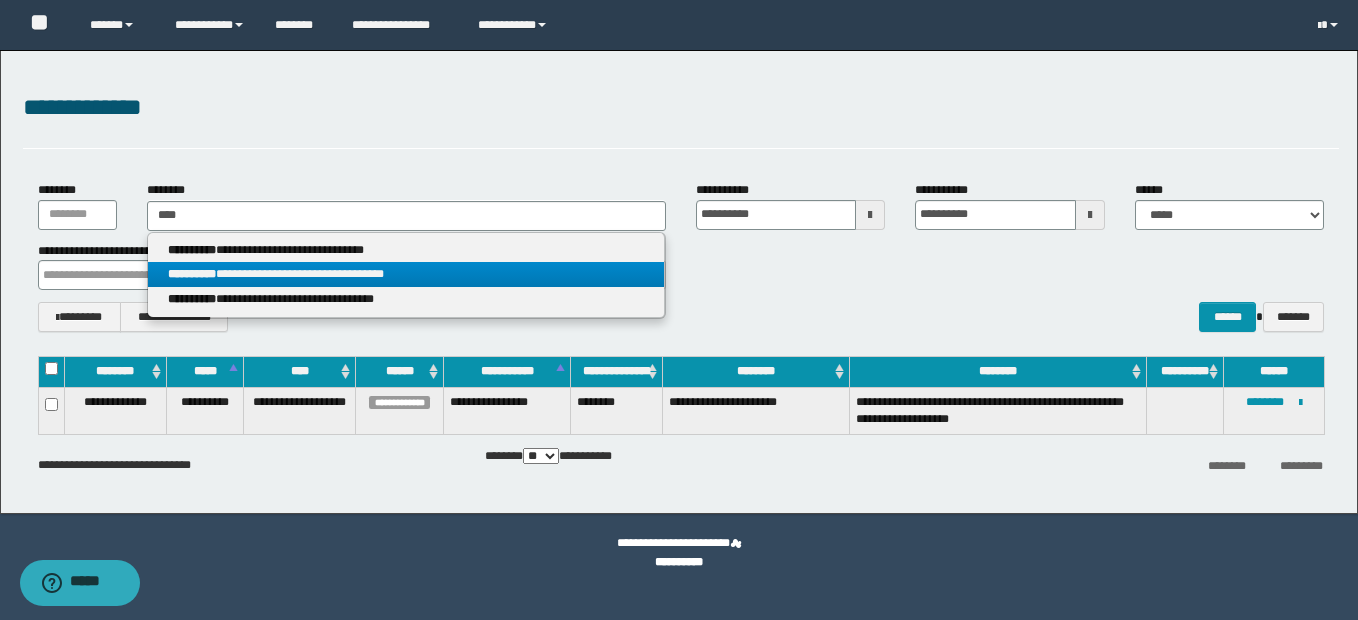 click on "**********" at bounding box center [406, 274] 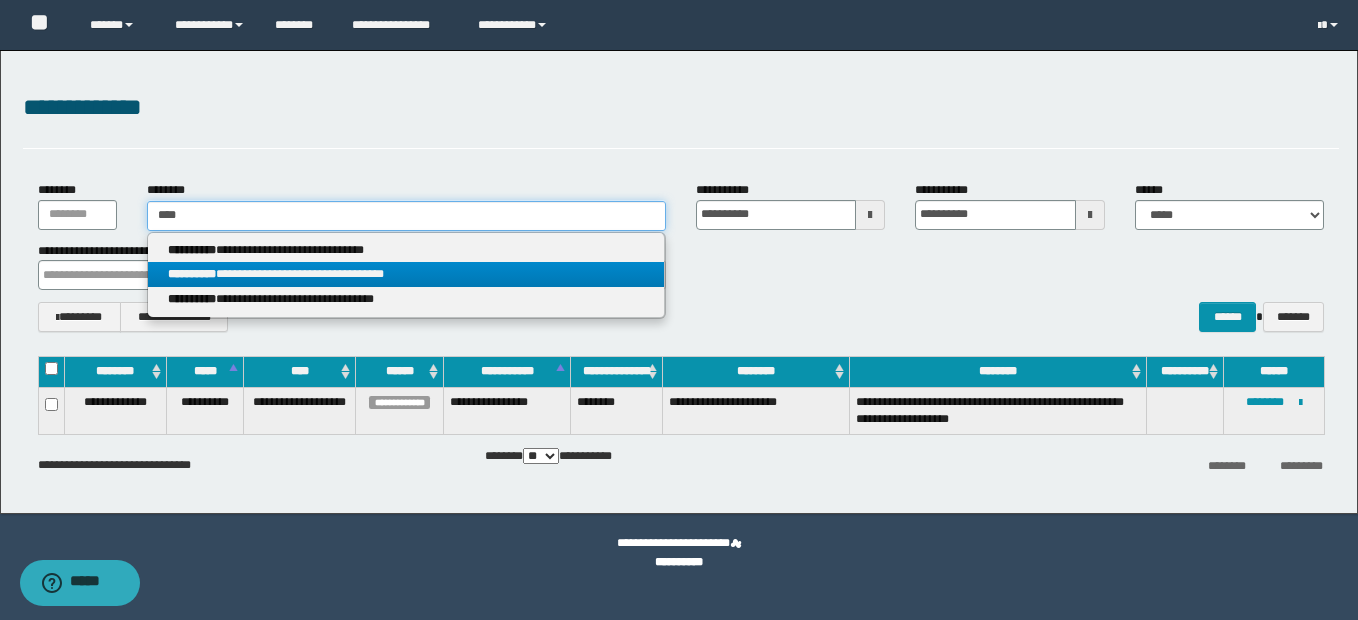 type 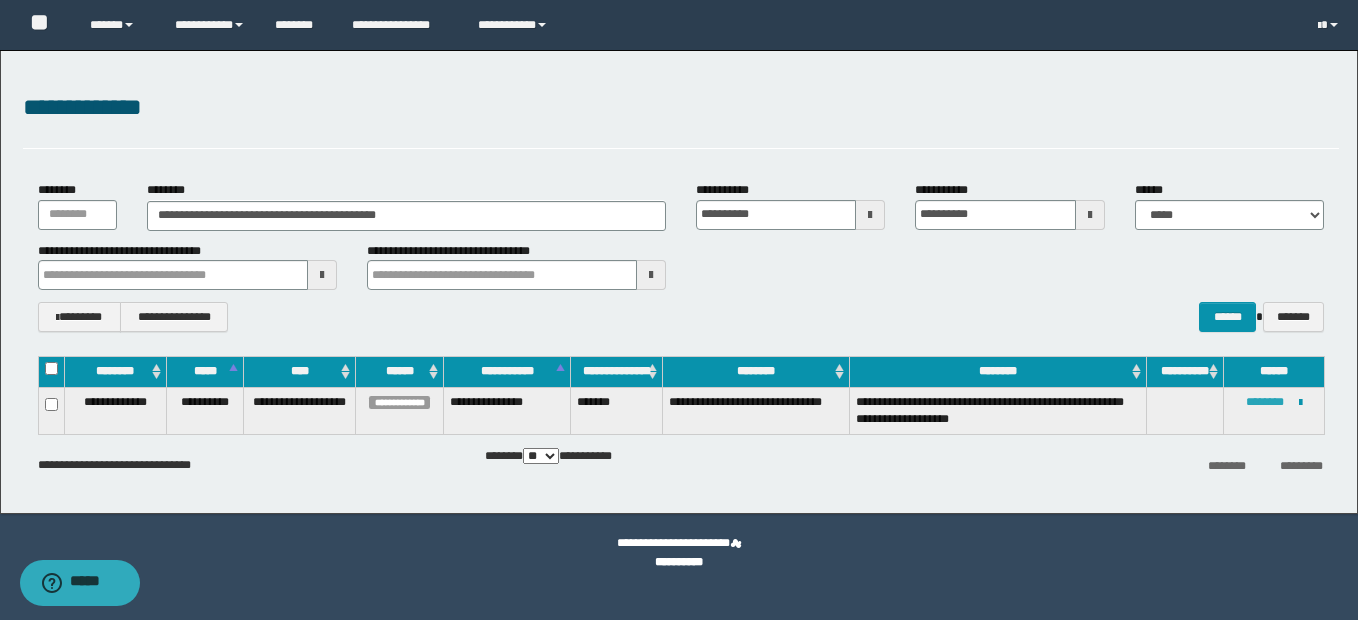 click on "********" at bounding box center (1265, 402) 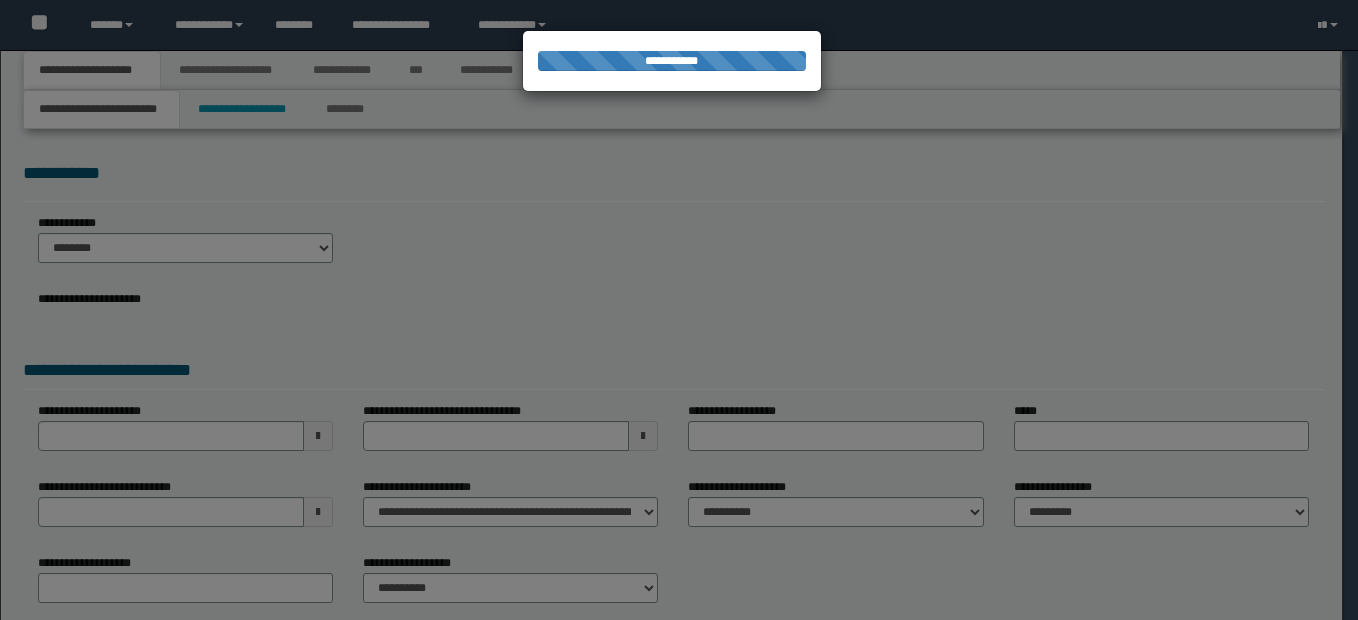 scroll, scrollTop: 0, scrollLeft: 0, axis: both 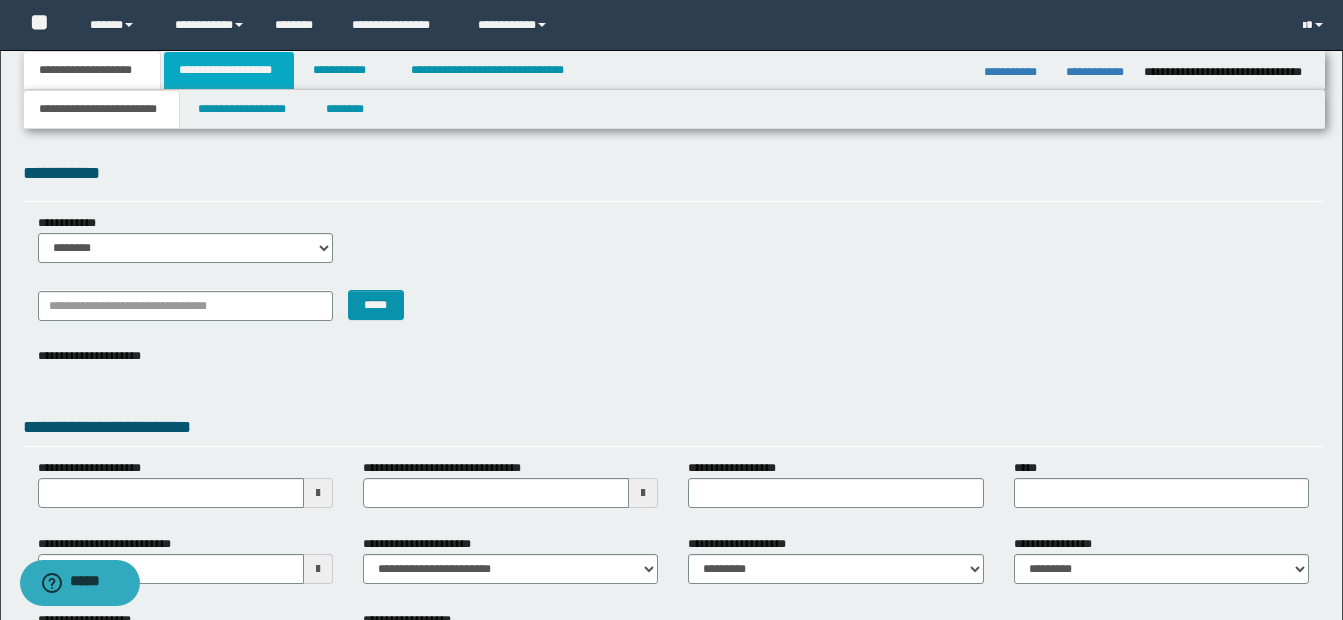 click on "**********" at bounding box center (229, 70) 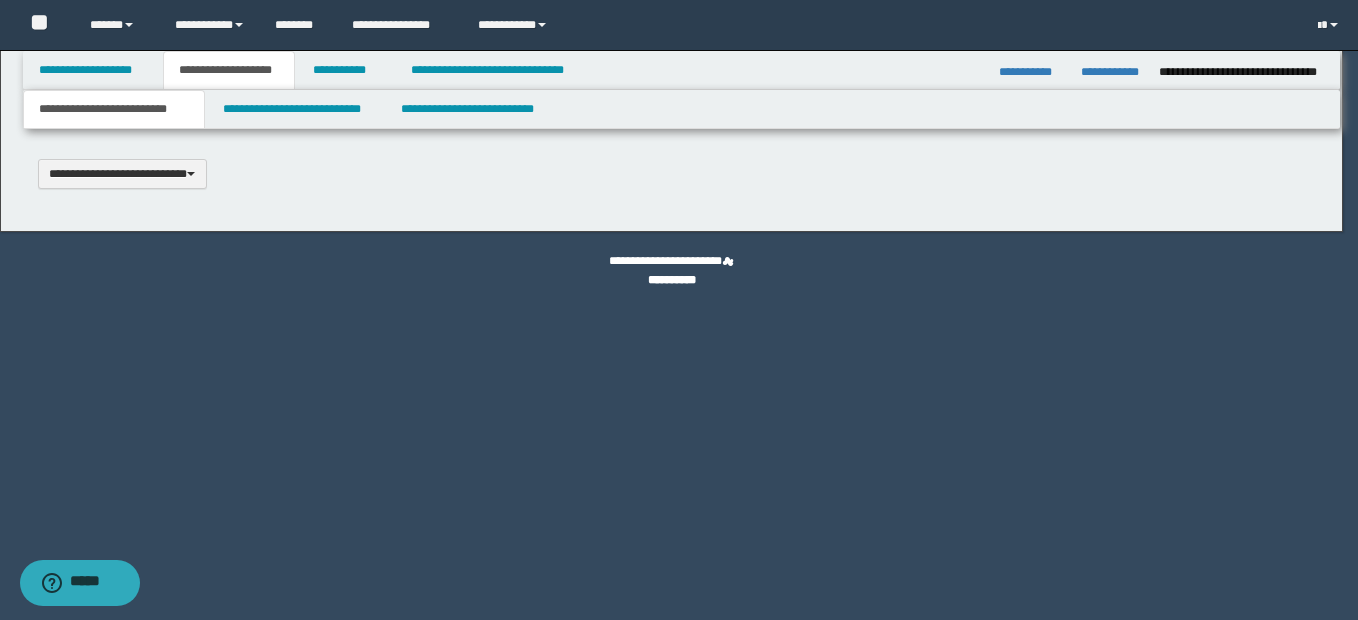 scroll, scrollTop: 0, scrollLeft: 0, axis: both 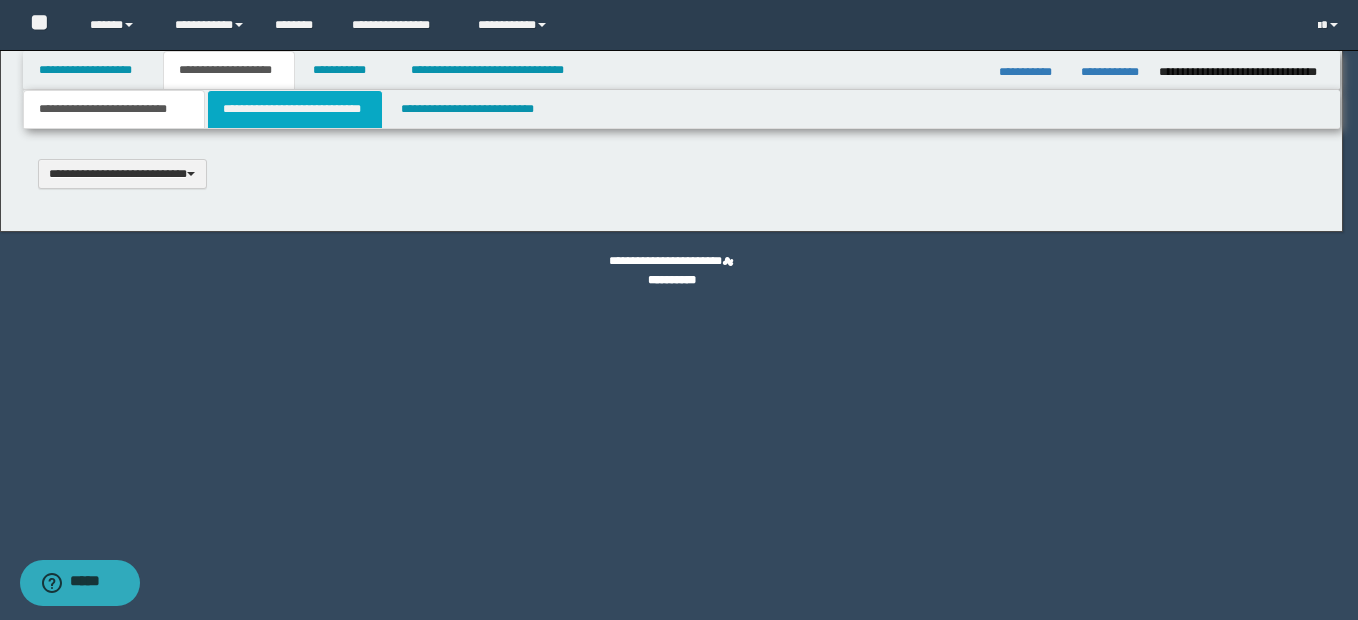 type 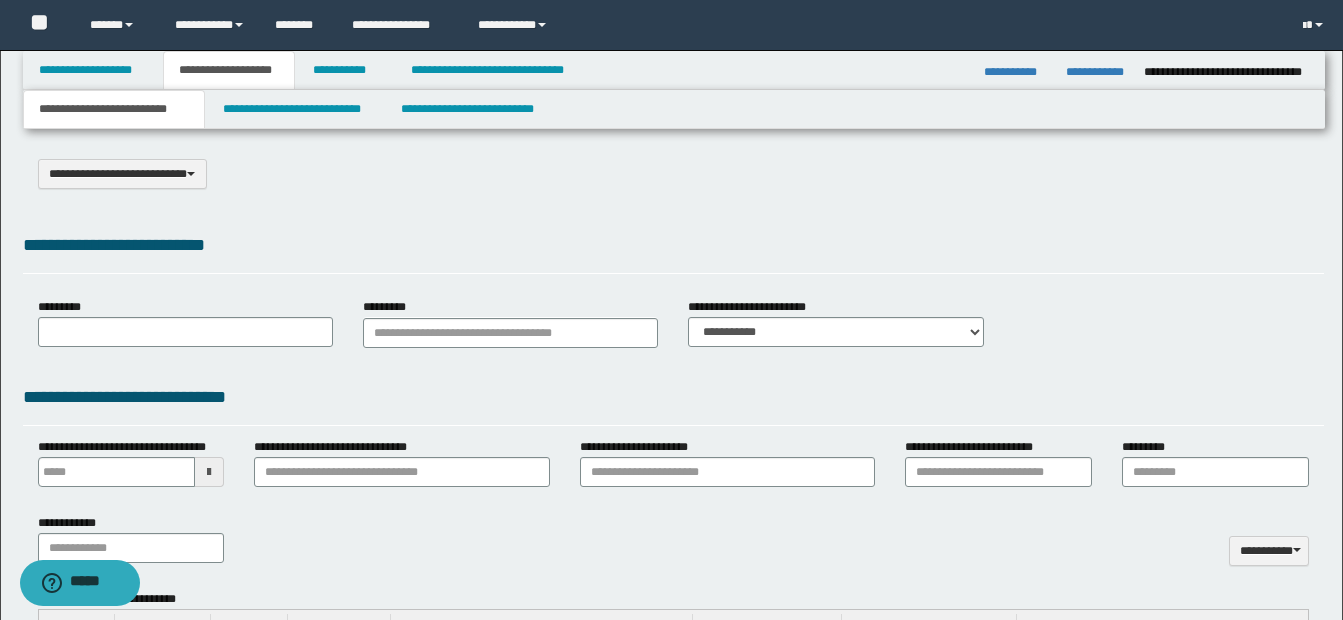 select on "*" 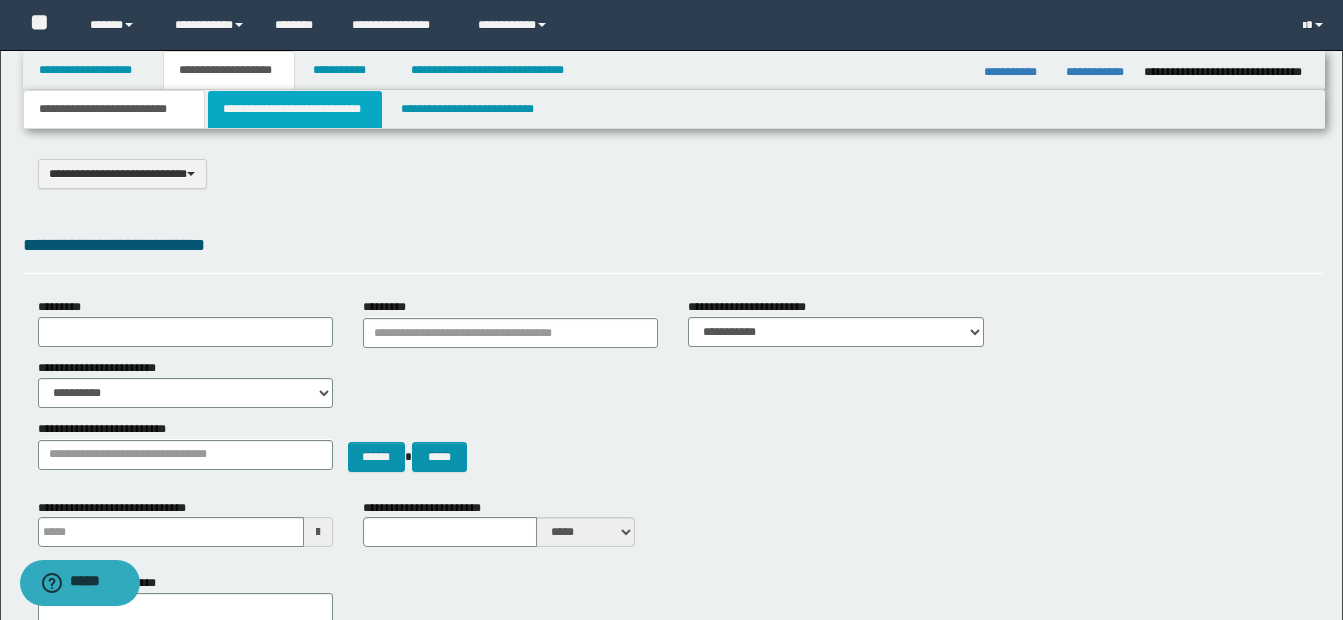 click on "**********" at bounding box center [295, 109] 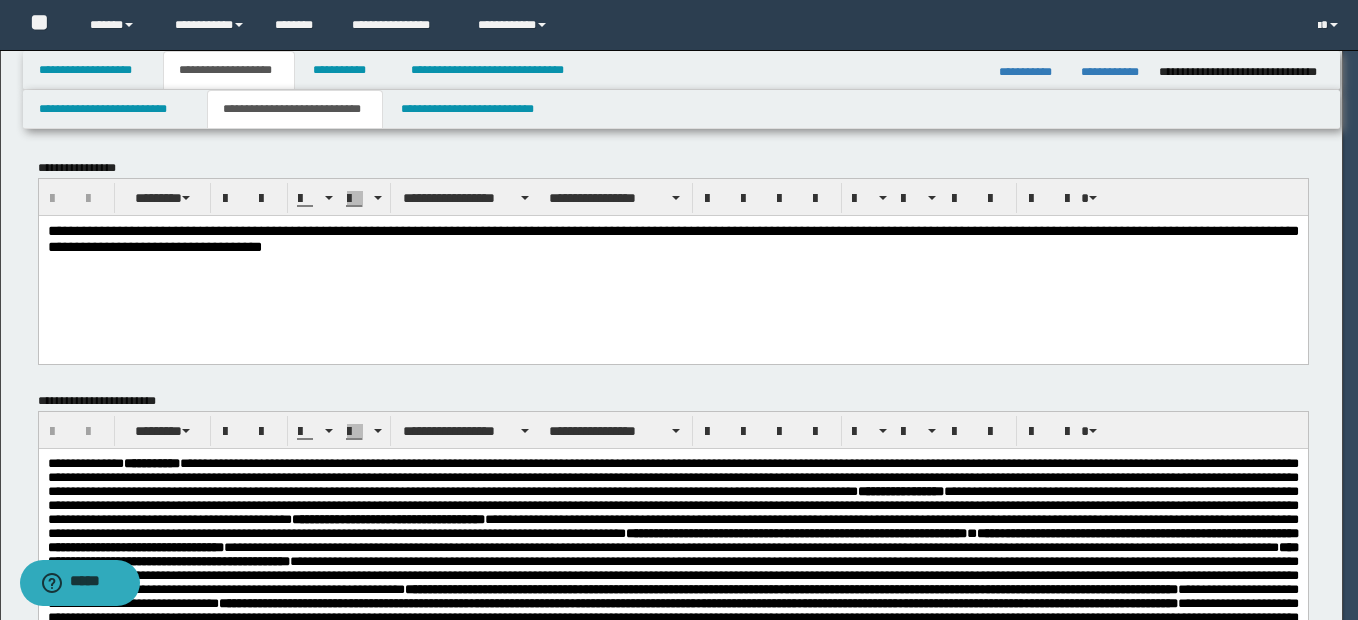 scroll, scrollTop: 0, scrollLeft: 0, axis: both 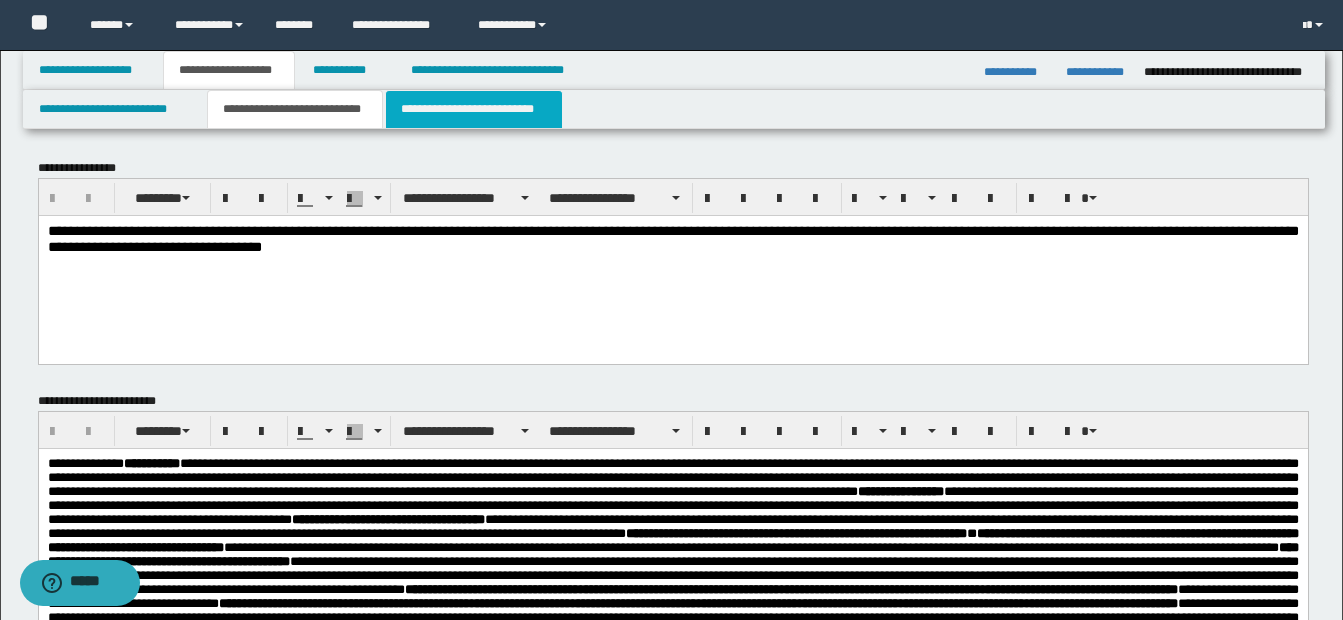 click on "**********" at bounding box center (474, 109) 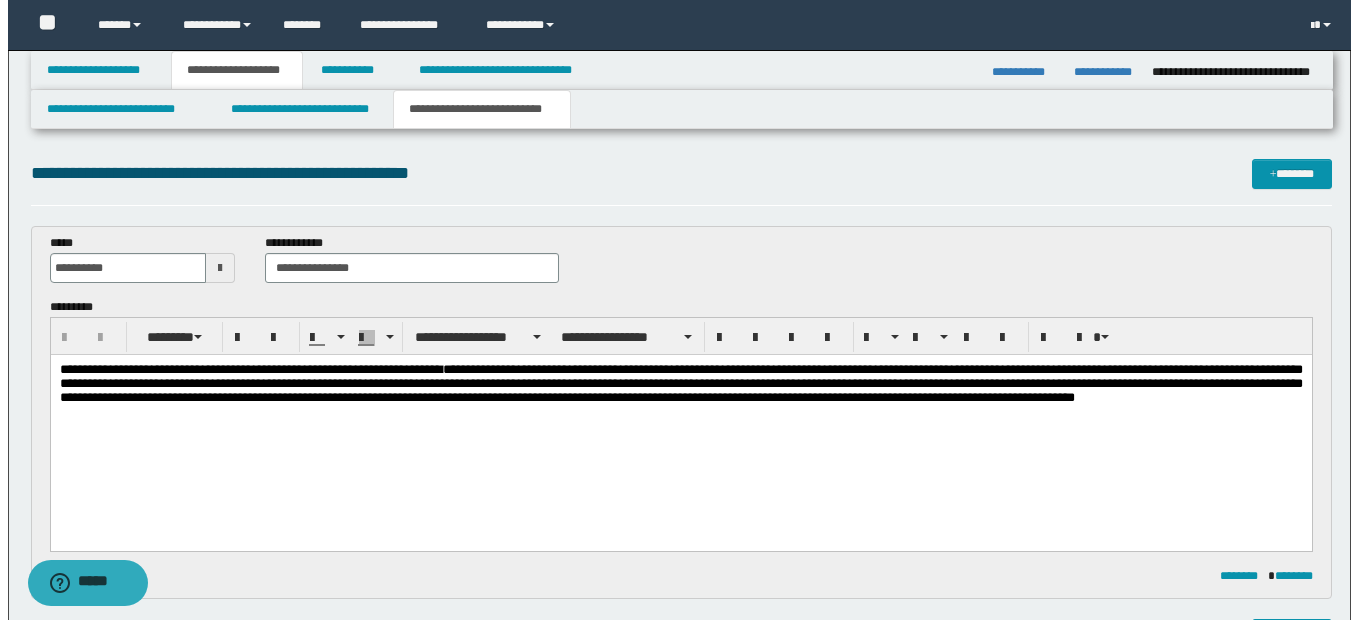 scroll, scrollTop: 0, scrollLeft: 0, axis: both 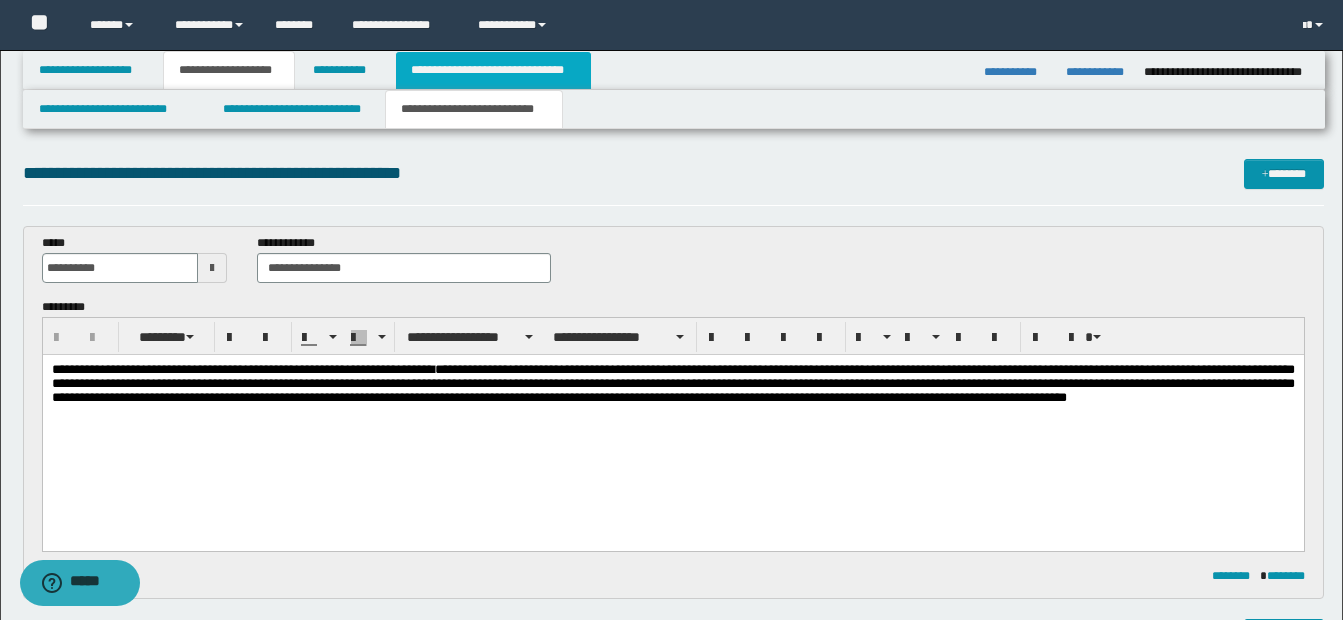 click on "**********" at bounding box center [493, 70] 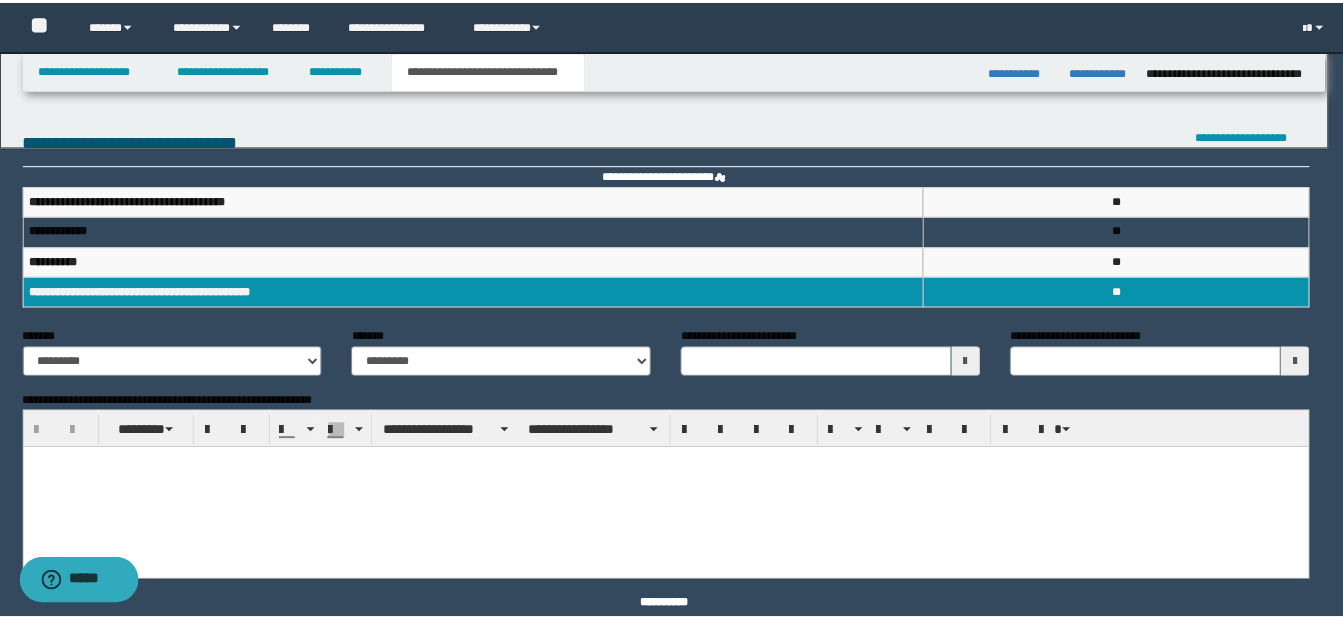 scroll, scrollTop: 0, scrollLeft: 0, axis: both 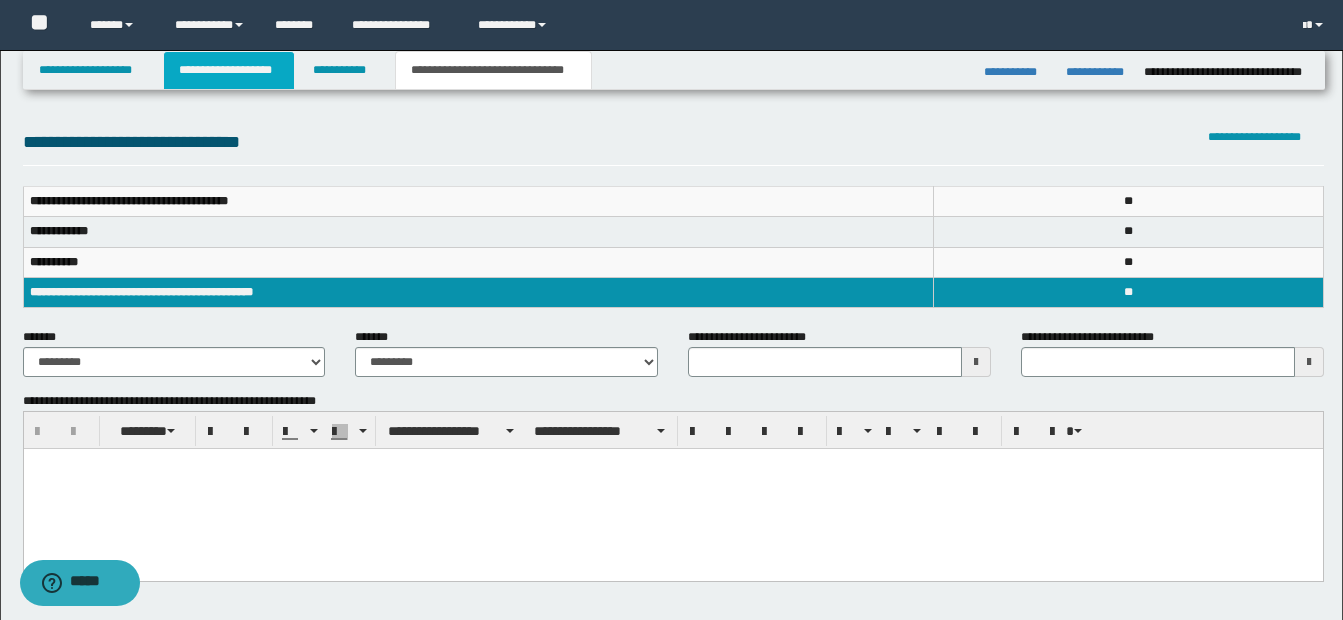 click on "**********" at bounding box center (229, 70) 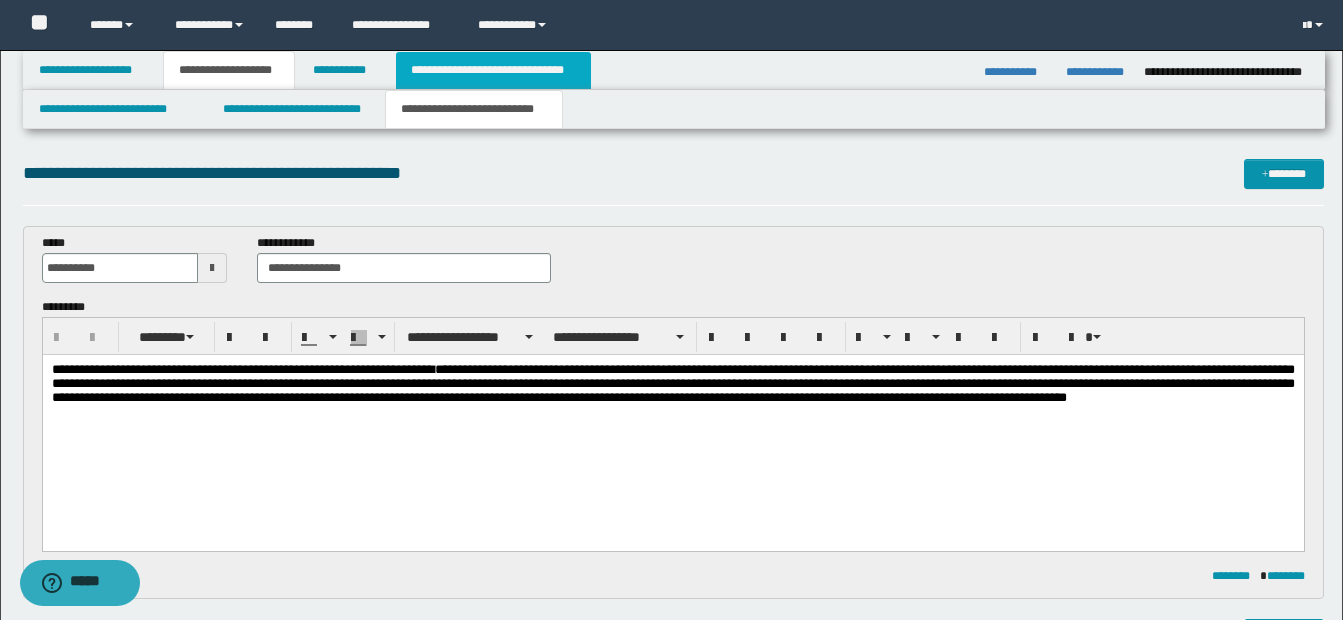 click on "**********" at bounding box center [493, 70] 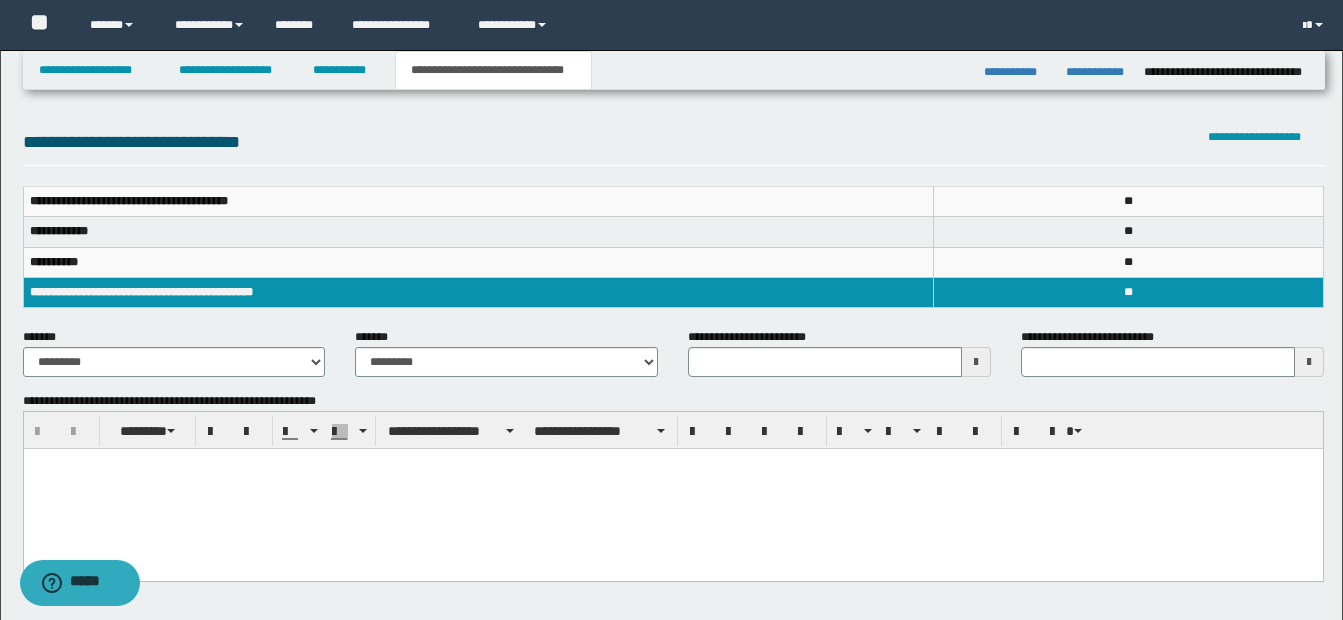 scroll, scrollTop: 634, scrollLeft: 0, axis: vertical 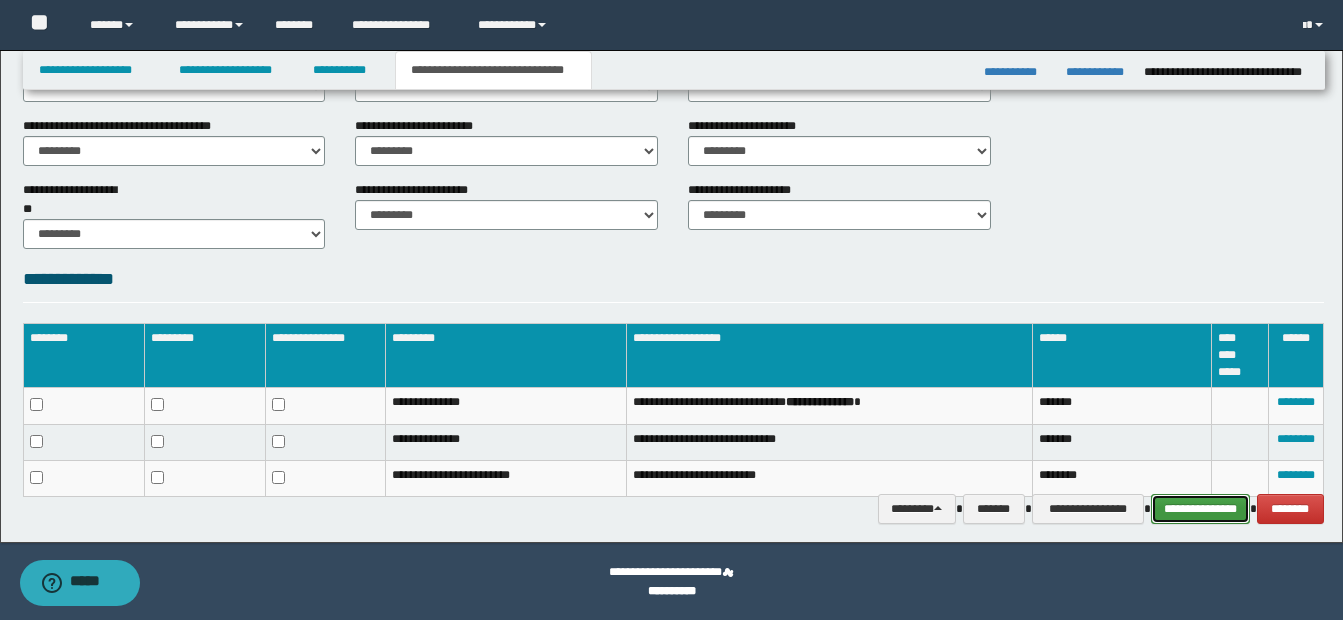 click on "**********" at bounding box center [1200, 509] 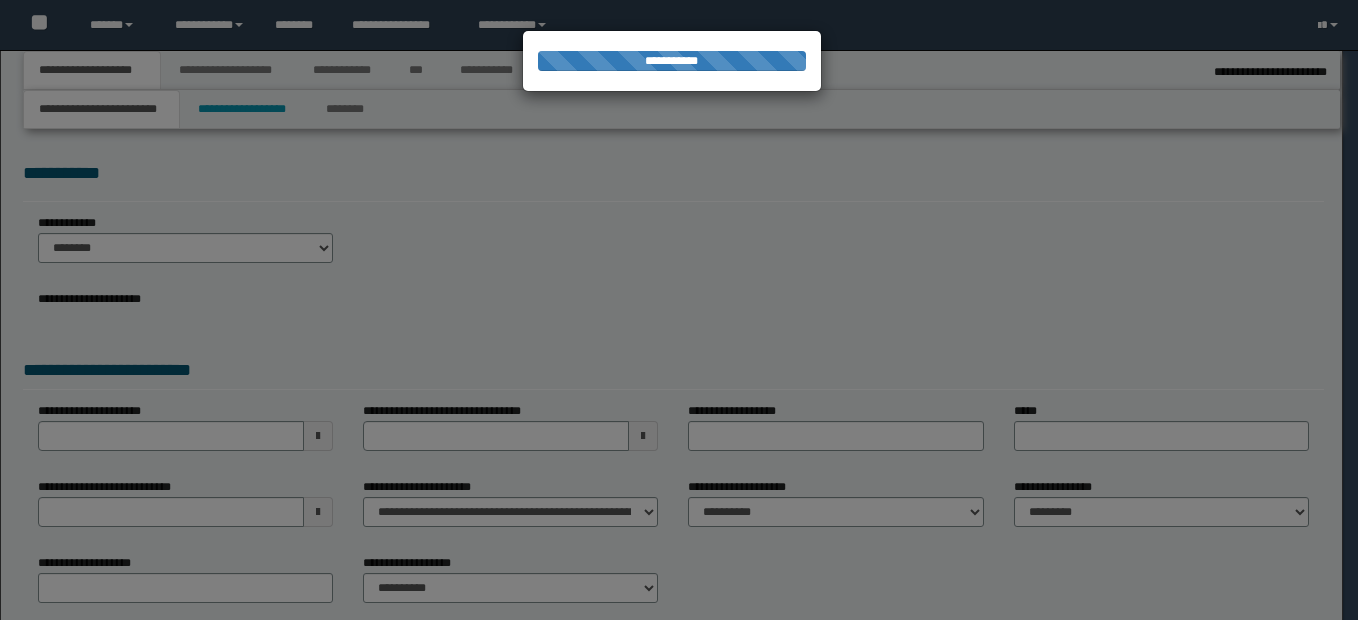 select on "*" 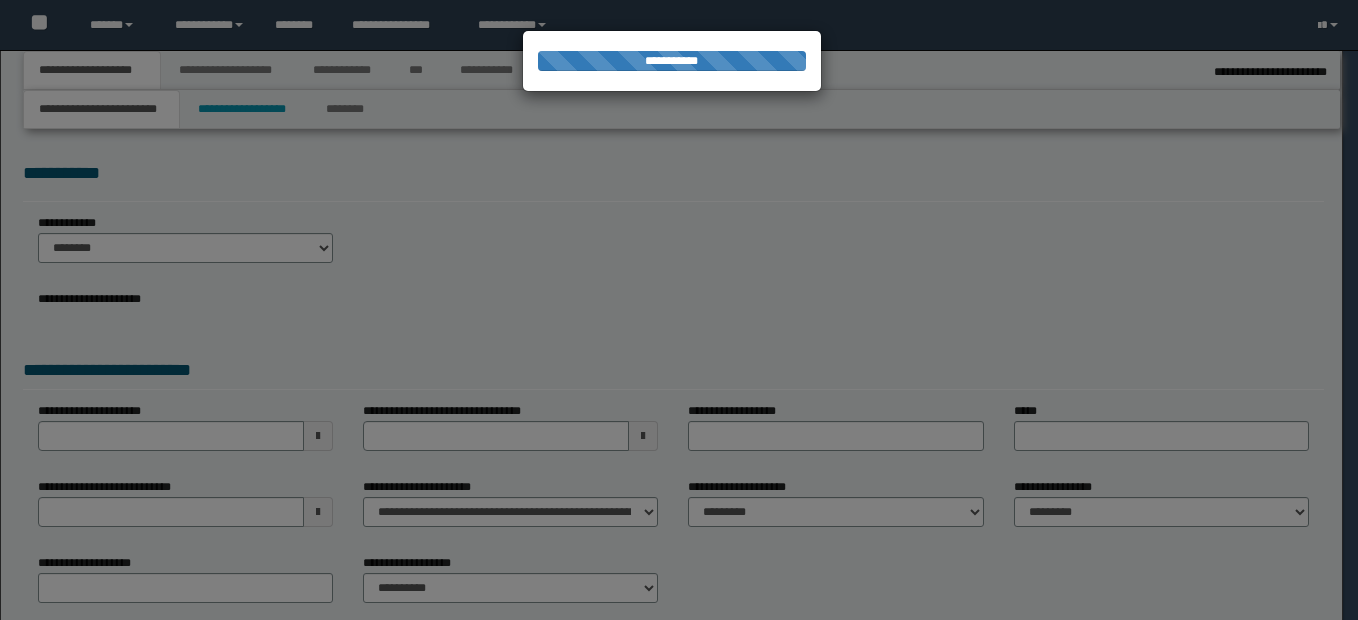 scroll, scrollTop: 0, scrollLeft: 0, axis: both 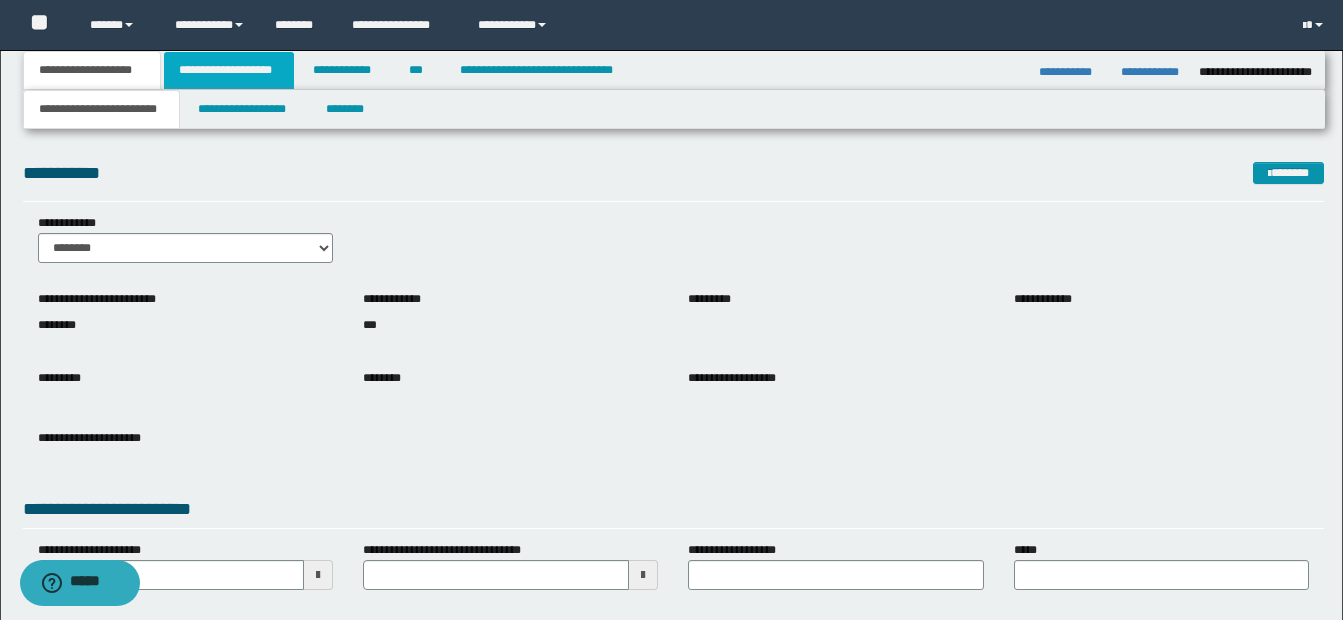 click on "**********" at bounding box center (229, 70) 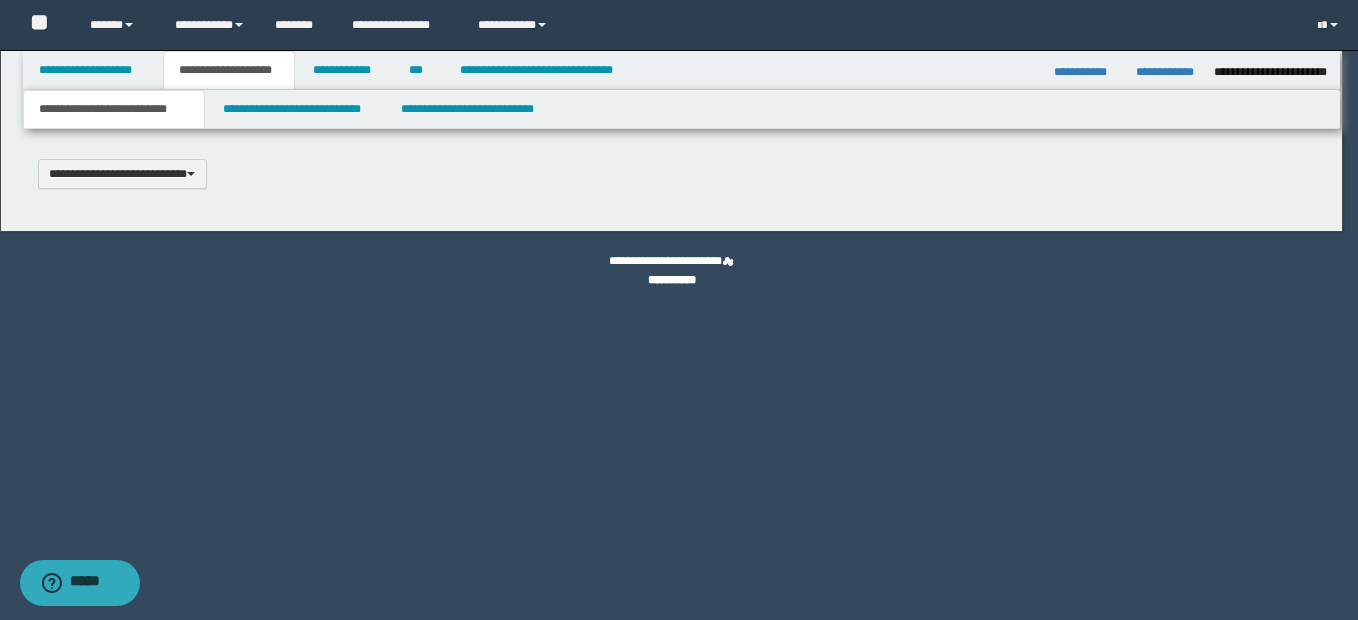 scroll, scrollTop: 0, scrollLeft: 0, axis: both 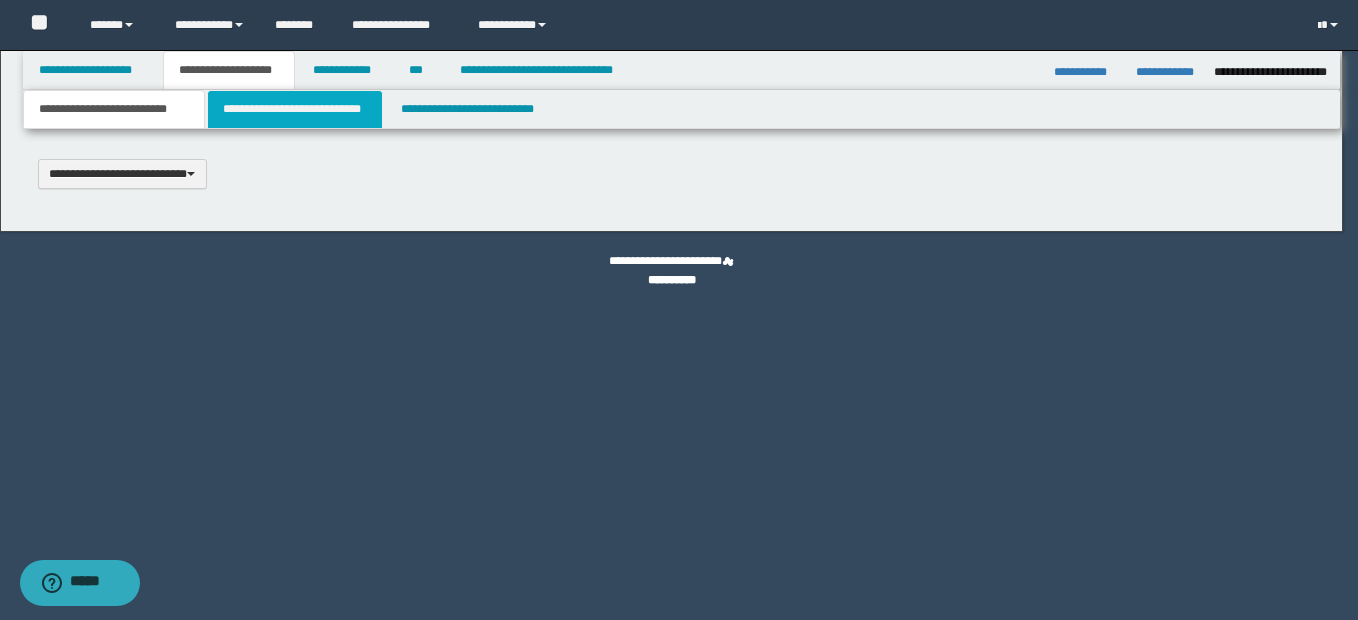 type 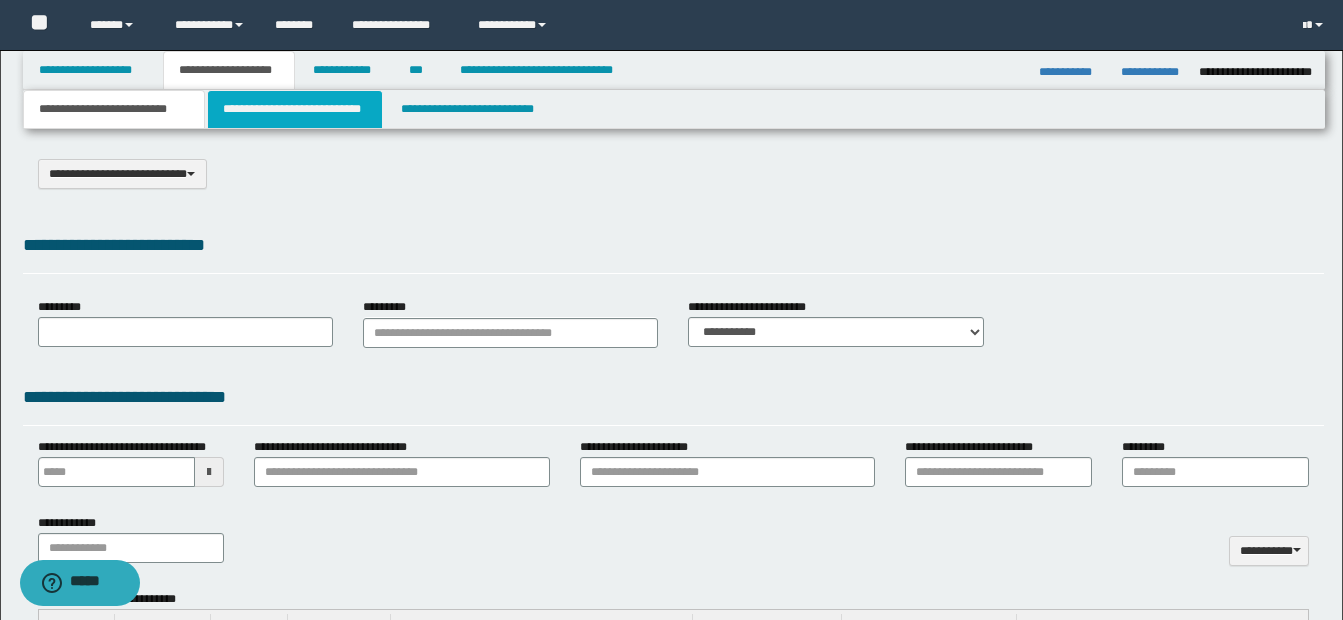 select on "*" 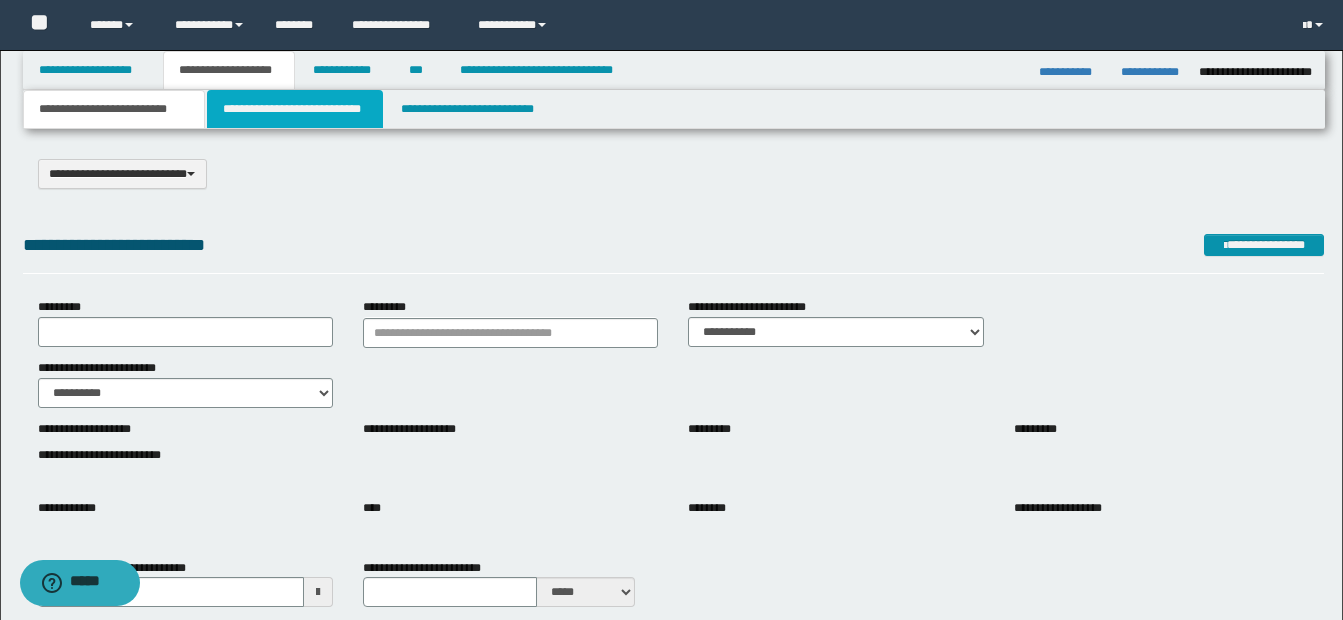 drag, startPoint x: 290, startPoint y: 109, endPoint x: 347, endPoint y: 158, distance: 75.16648 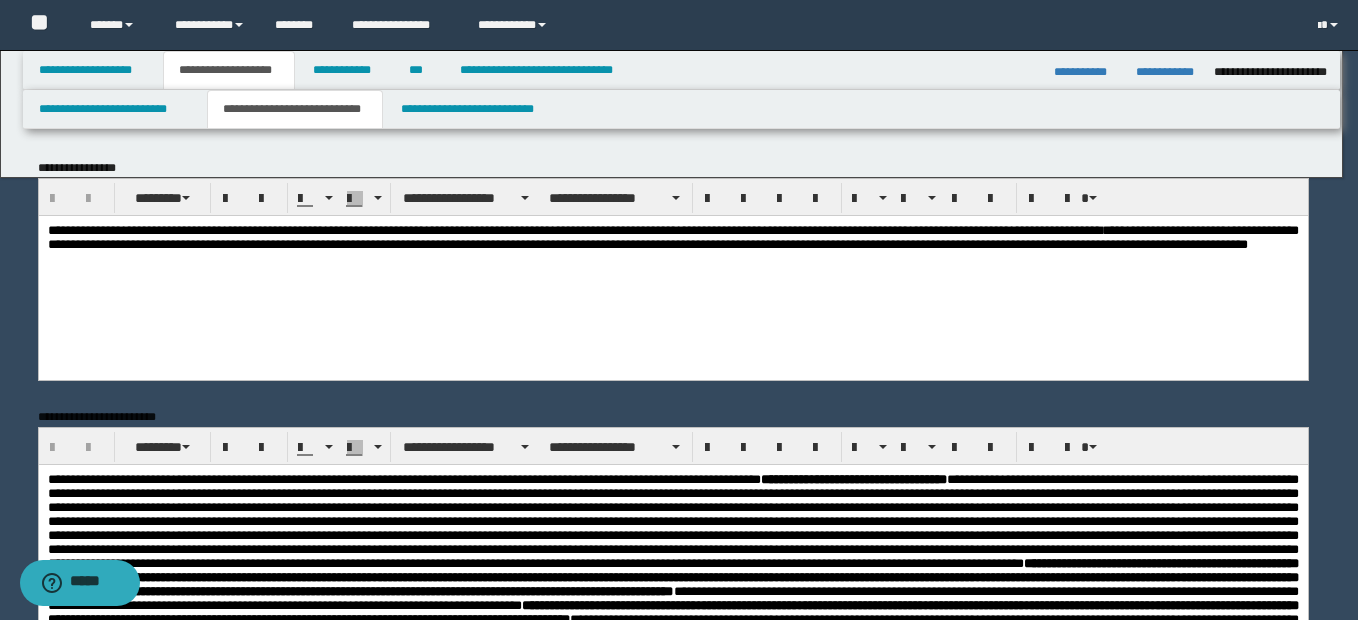scroll, scrollTop: 0, scrollLeft: 0, axis: both 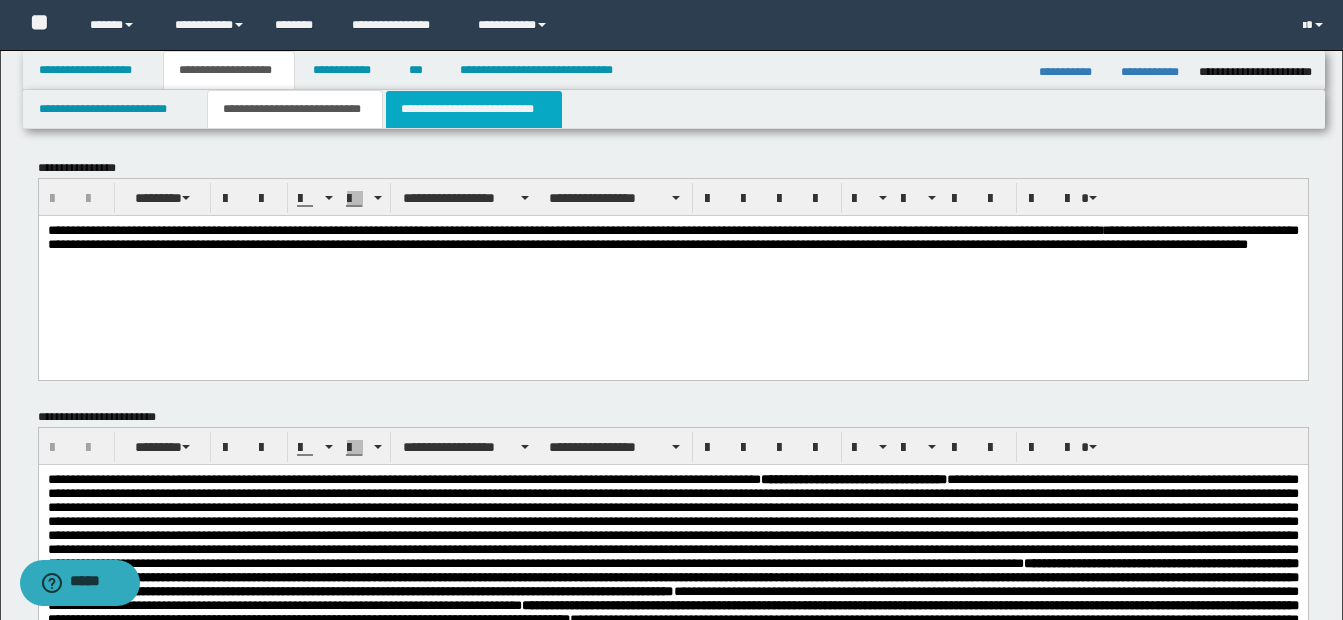 click on "**********" at bounding box center [474, 109] 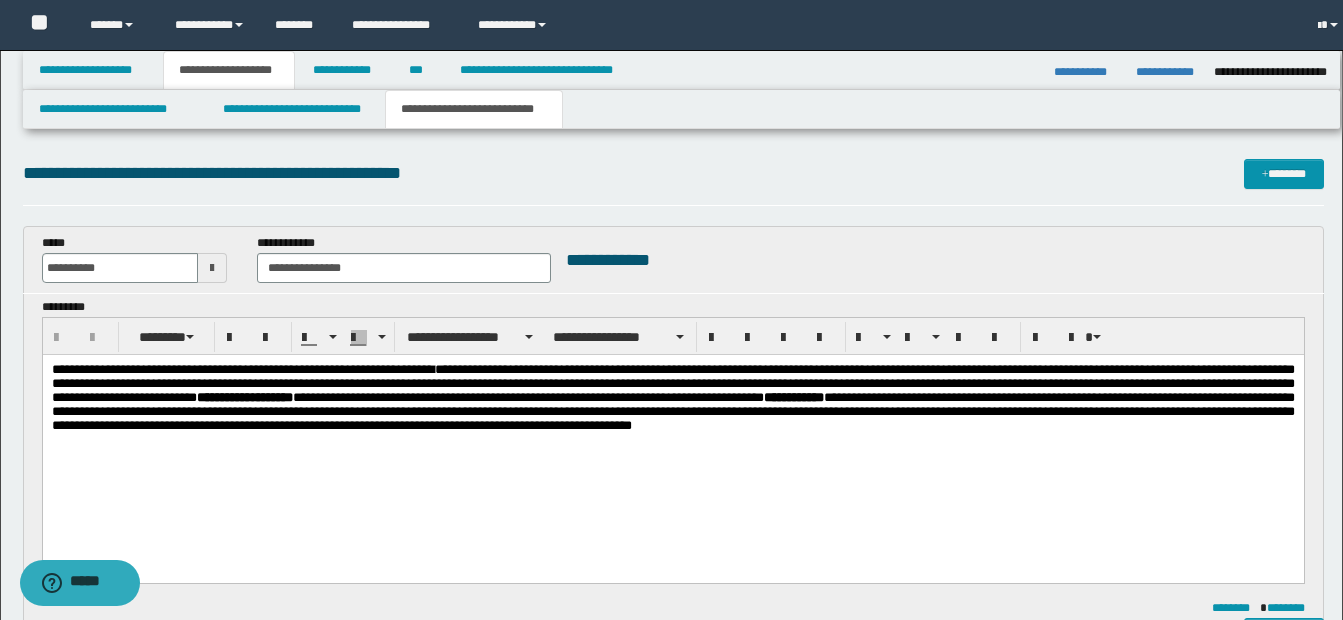 scroll, scrollTop: 0, scrollLeft: 0, axis: both 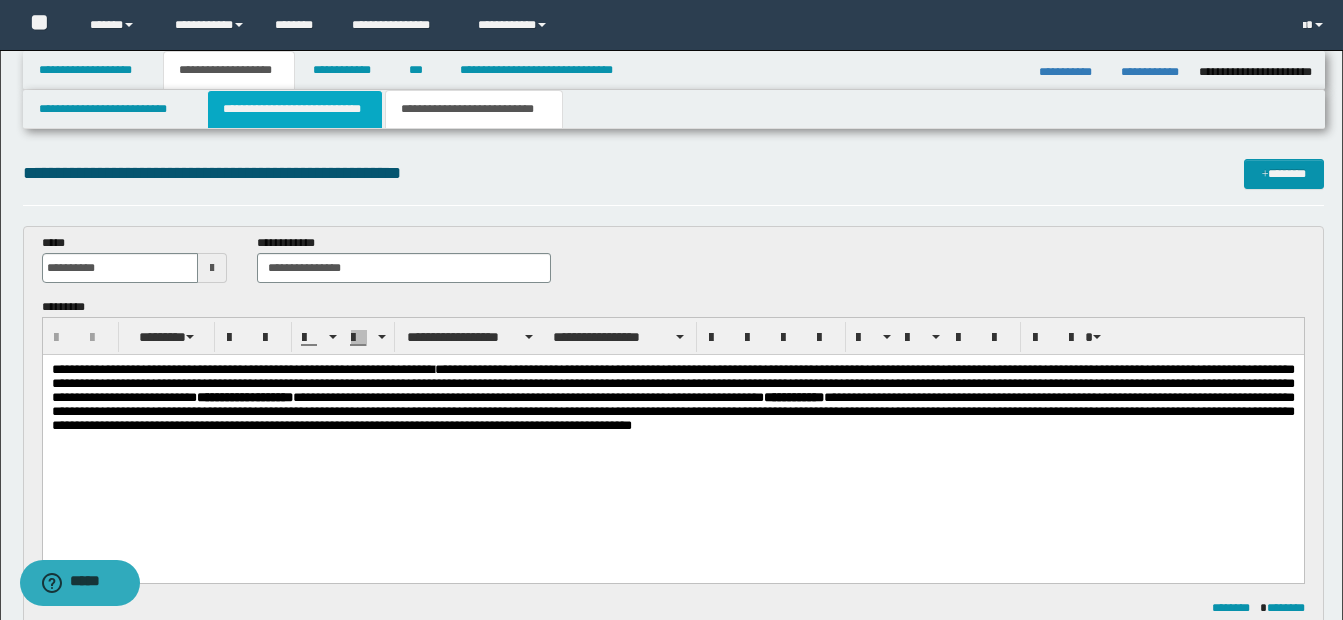 click on "**********" at bounding box center [295, 109] 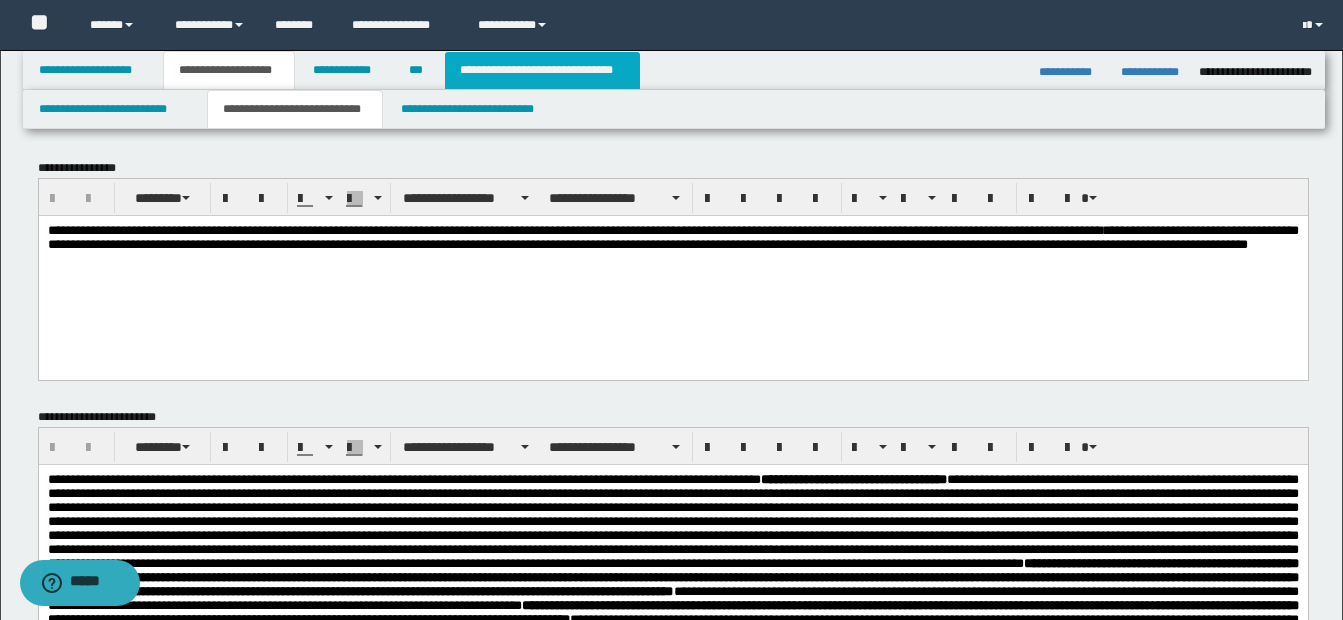 click on "**********" at bounding box center [542, 70] 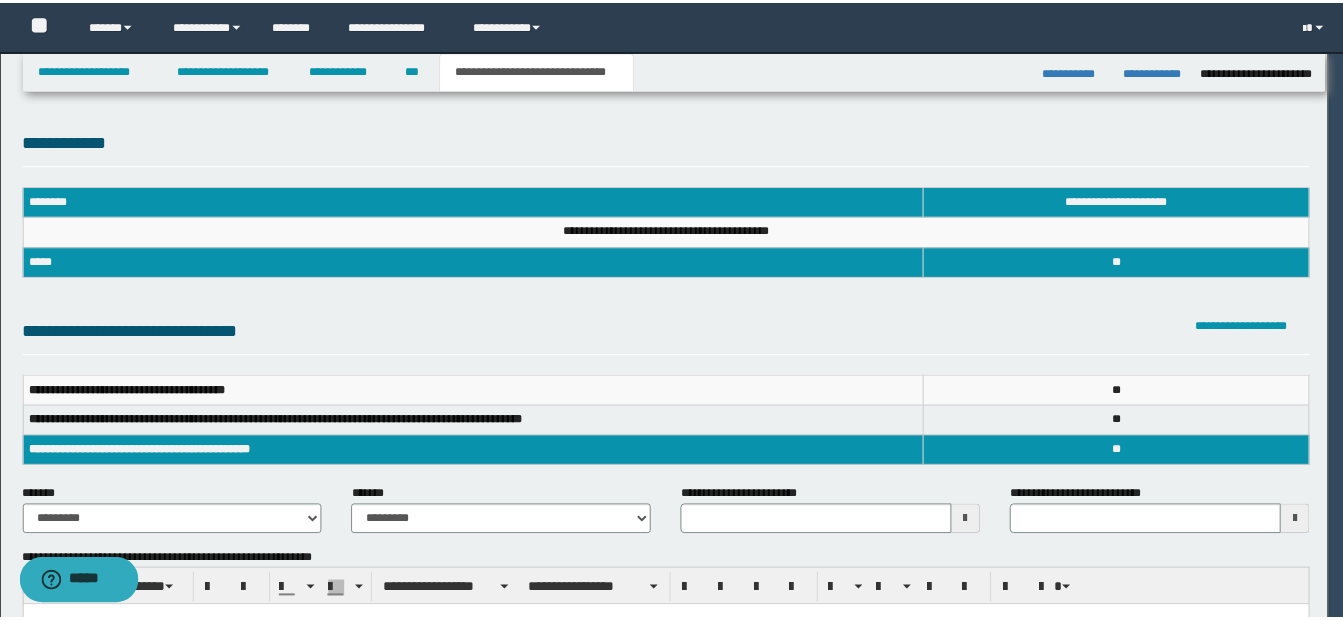 scroll, scrollTop: 0, scrollLeft: 0, axis: both 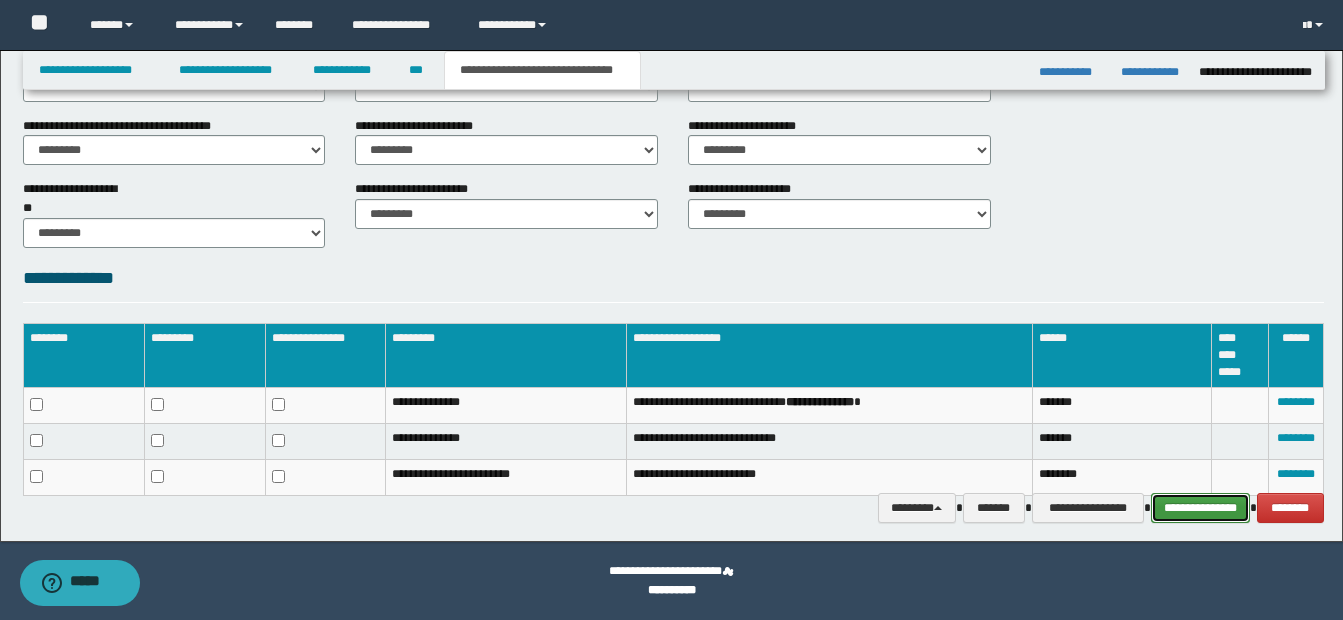 click on "**********" at bounding box center [1200, 508] 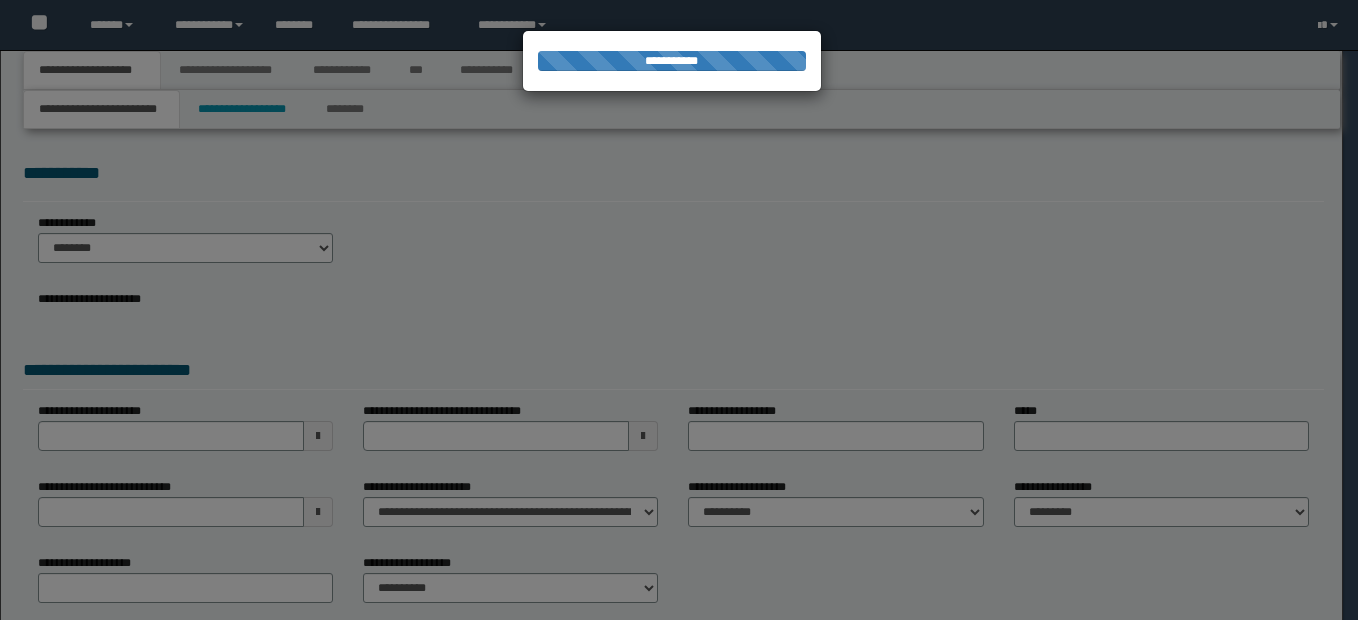 scroll, scrollTop: 0, scrollLeft: 0, axis: both 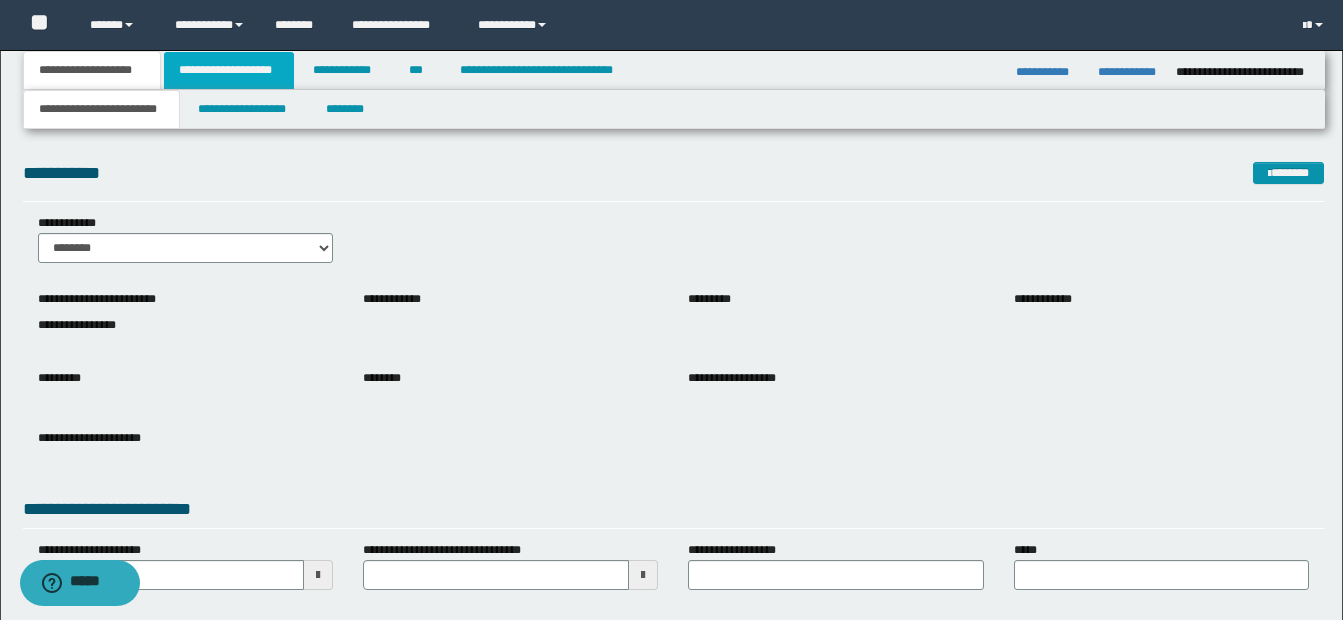 click on "**********" at bounding box center (229, 70) 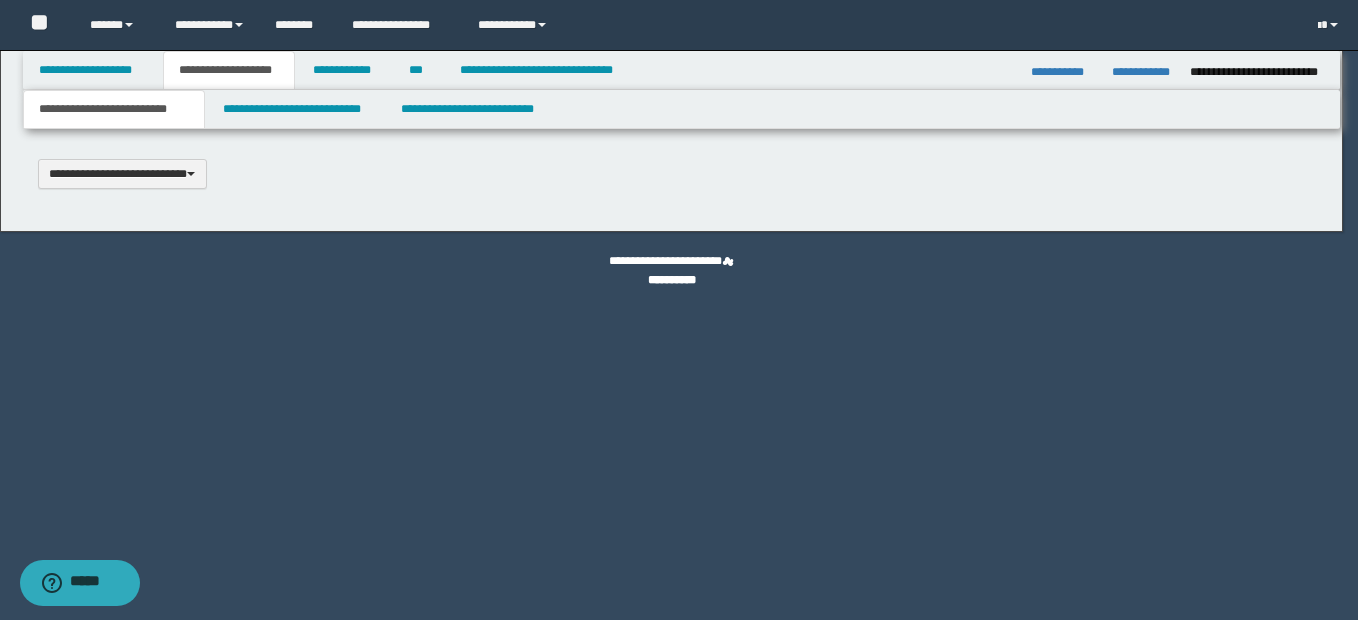 scroll, scrollTop: 0, scrollLeft: 0, axis: both 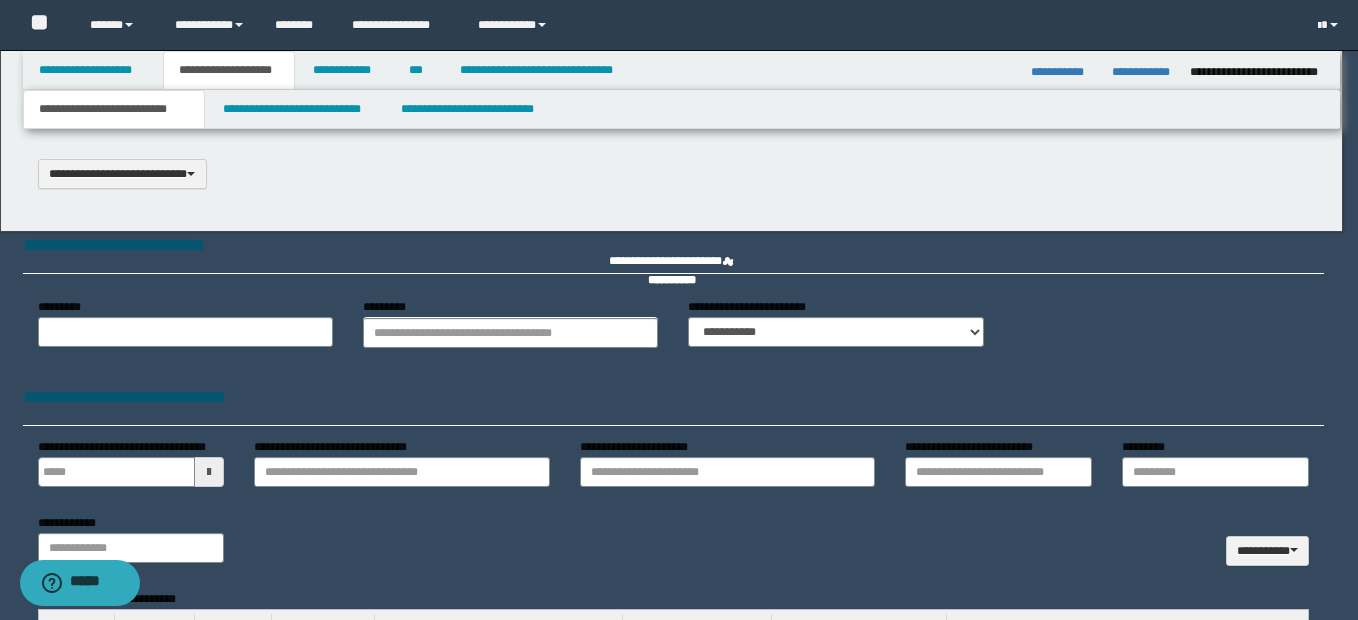 select on "*" 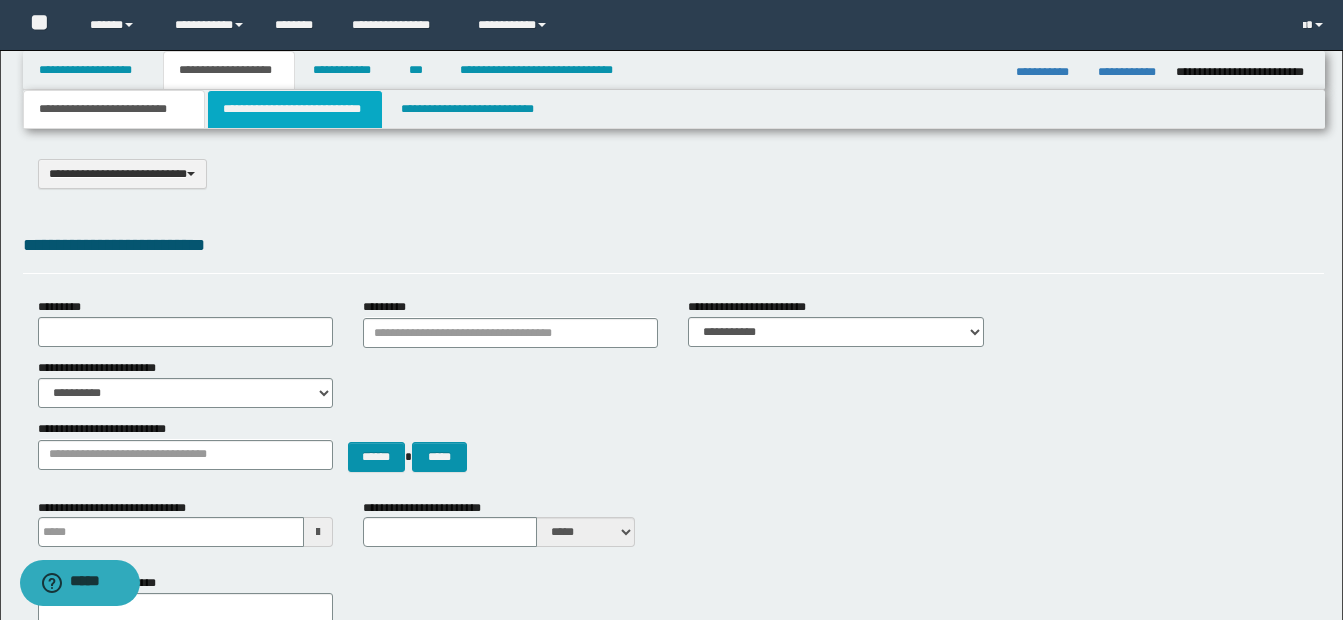 click on "**********" at bounding box center [295, 109] 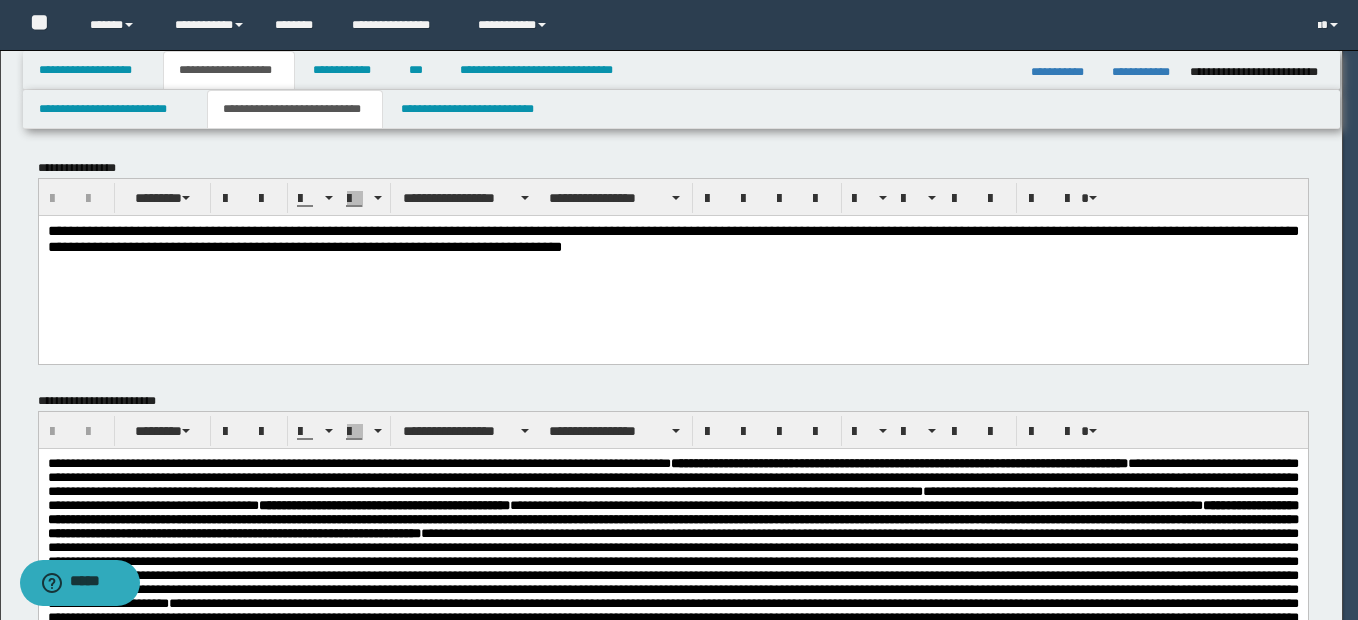scroll, scrollTop: 0, scrollLeft: 0, axis: both 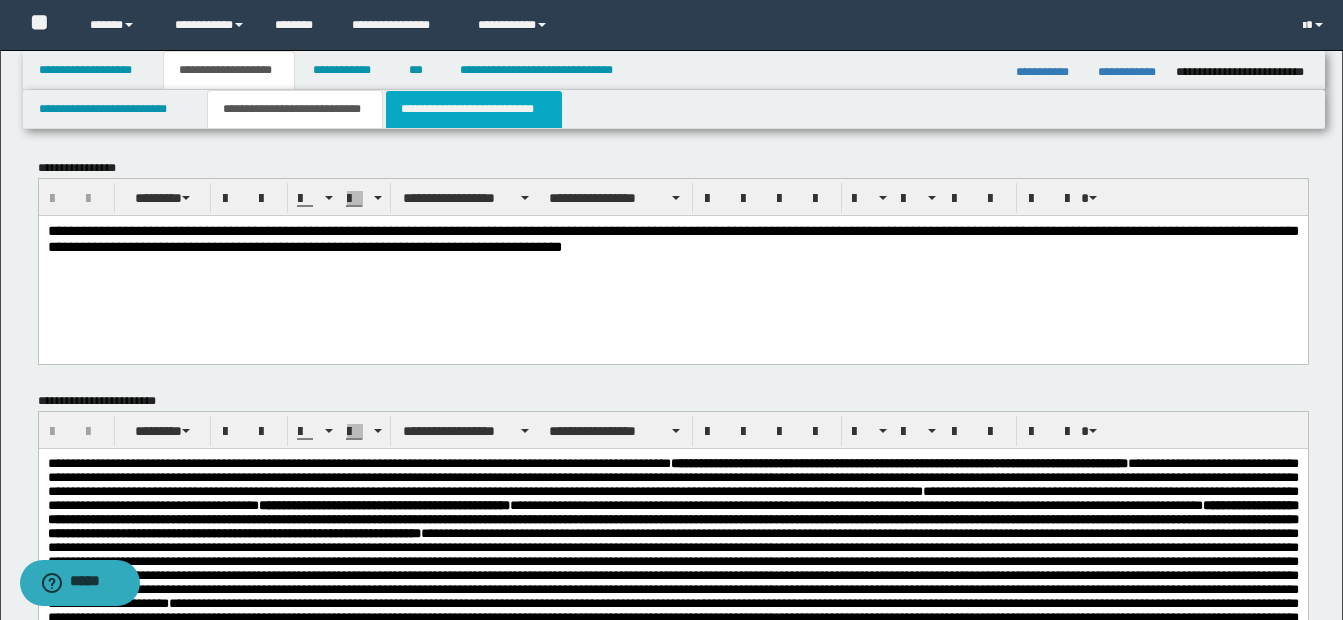 click on "**********" at bounding box center (474, 109) 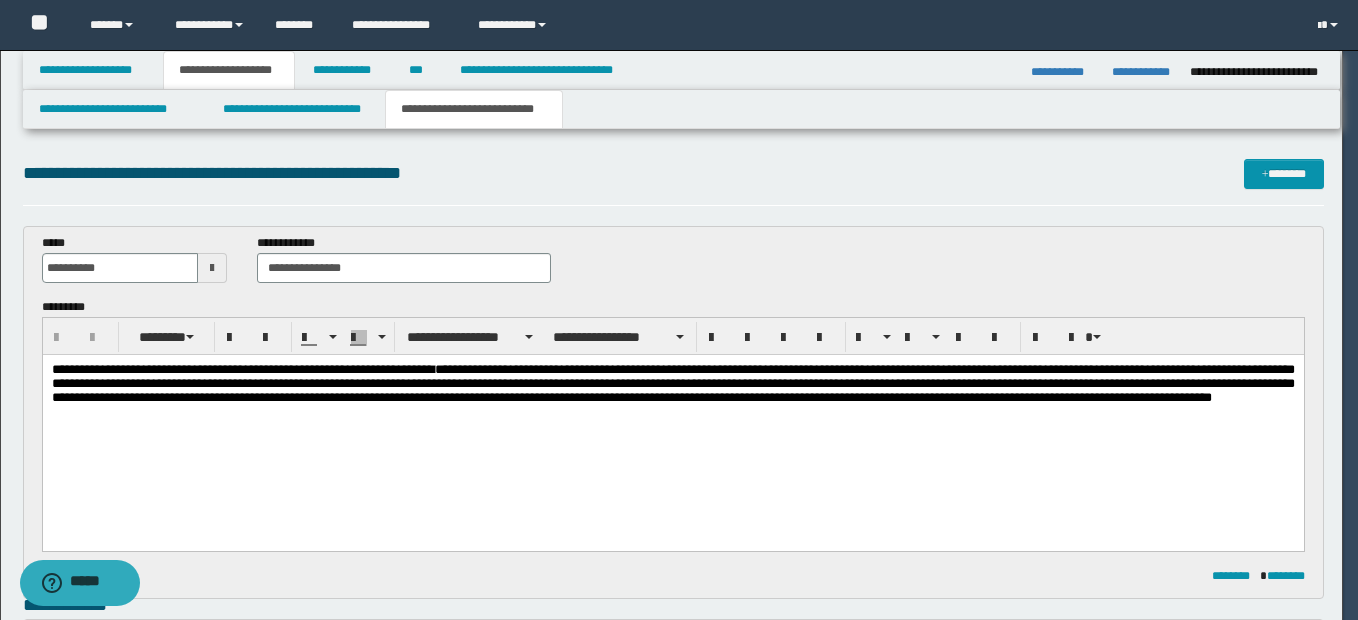 scroll, scrollTop: 0, scrollLeft: 0, axis: both 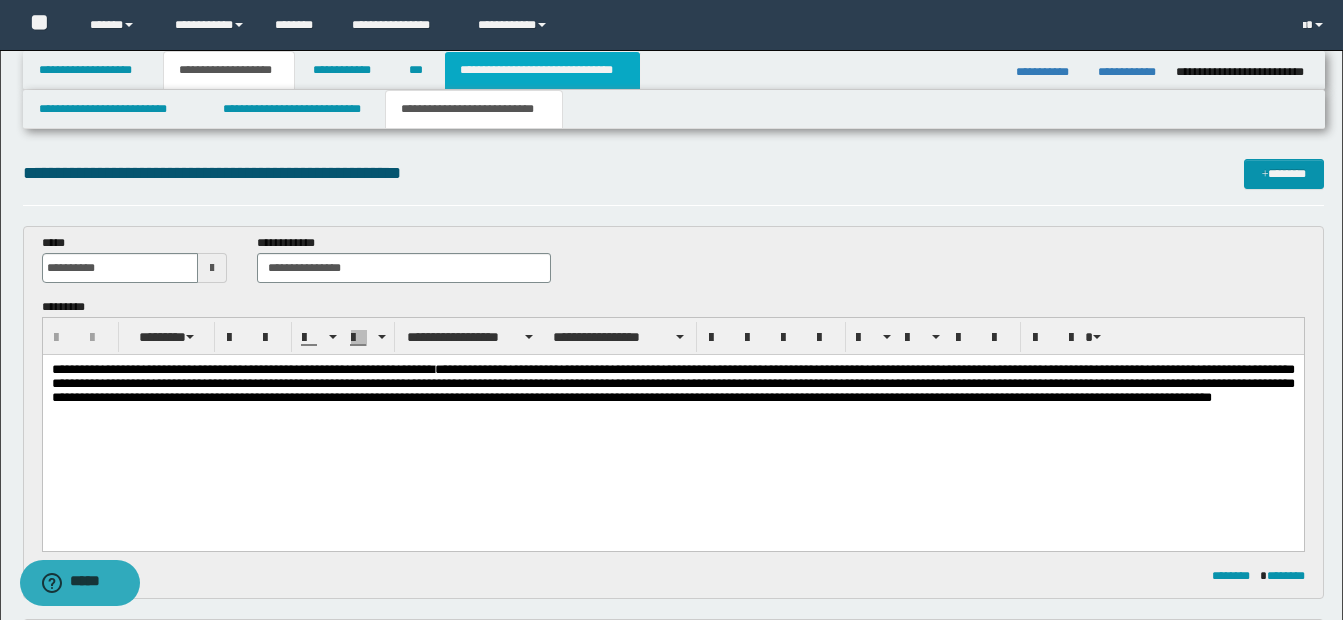 click on "**********" at bounding box center (542, 70) 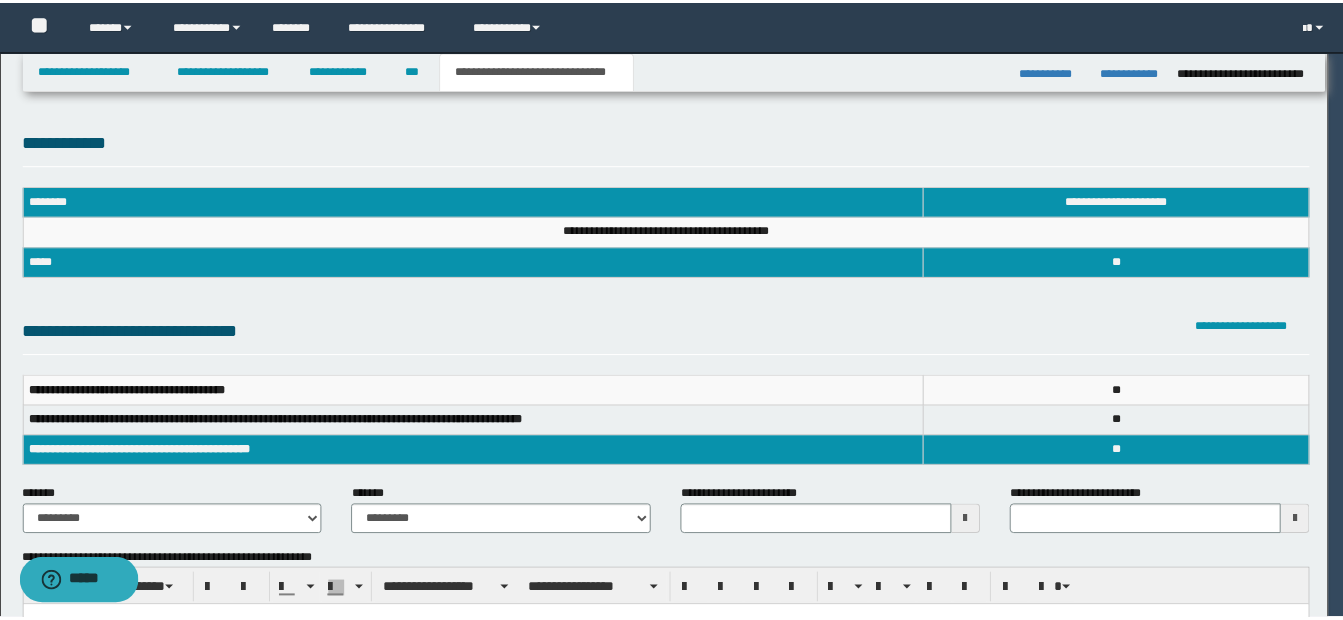 scroll, scrollTop: 0, scrollLeft: 0, axis: both 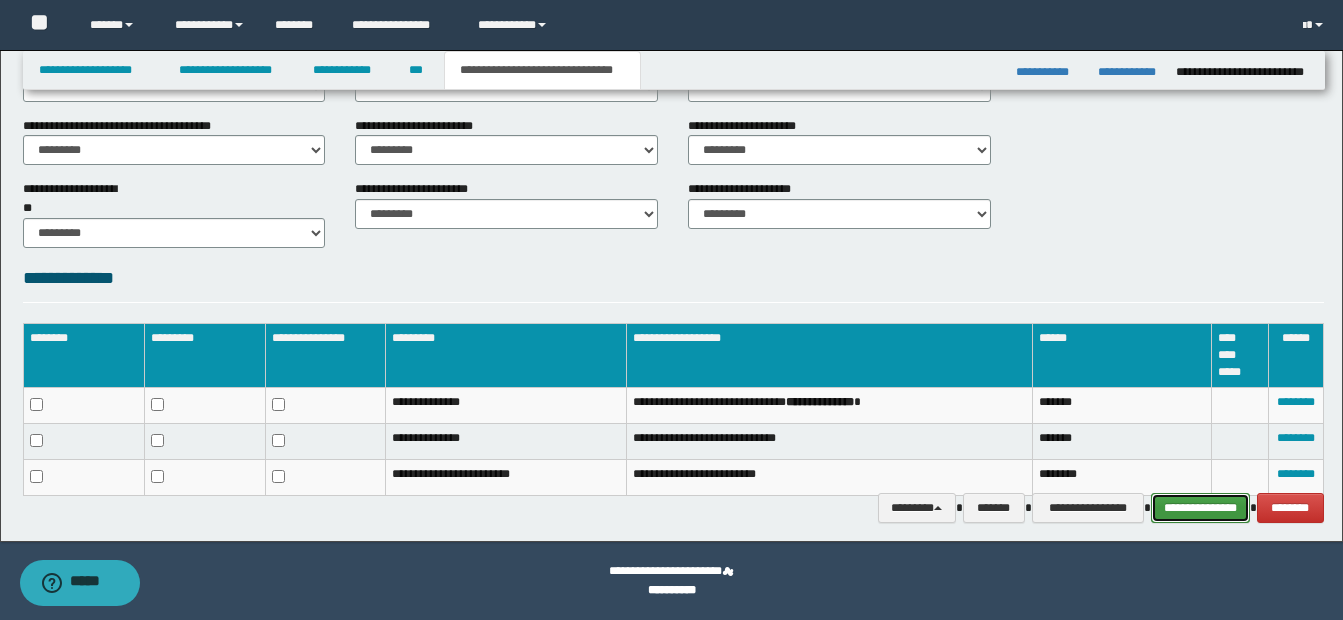 click on "**********" at bounding box center [1200, 508] 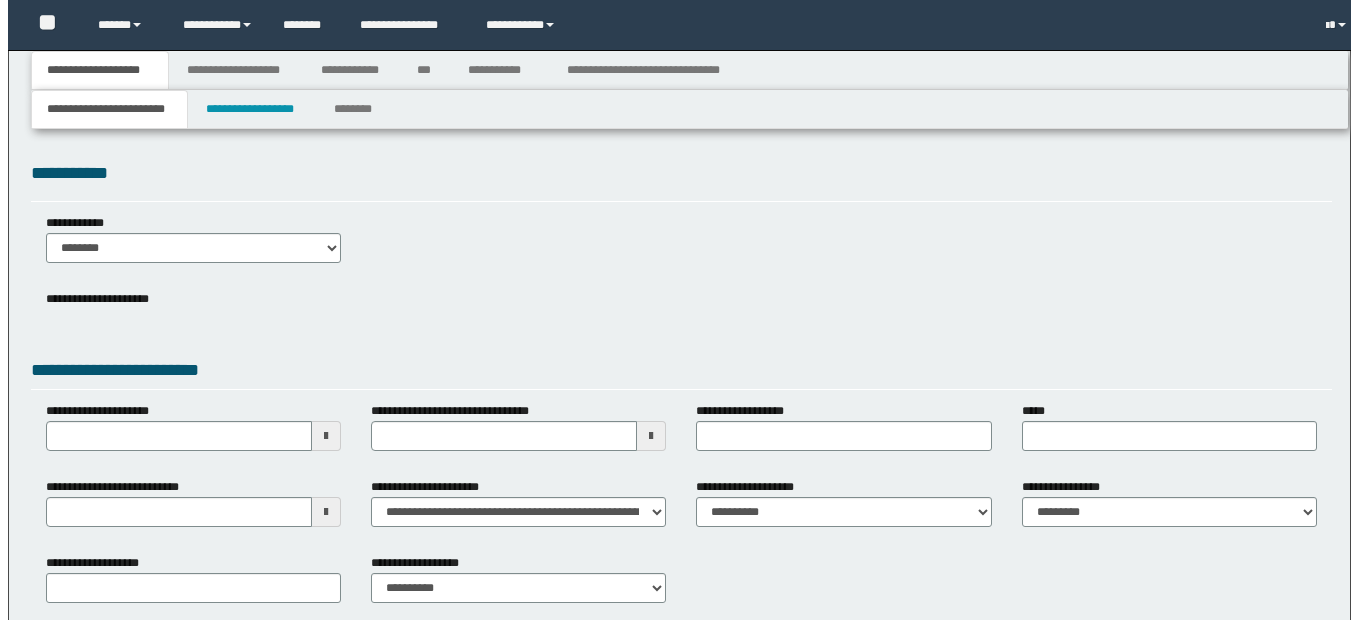 scroll, scrollTop: 0, scrollLeft: 0, axis: both 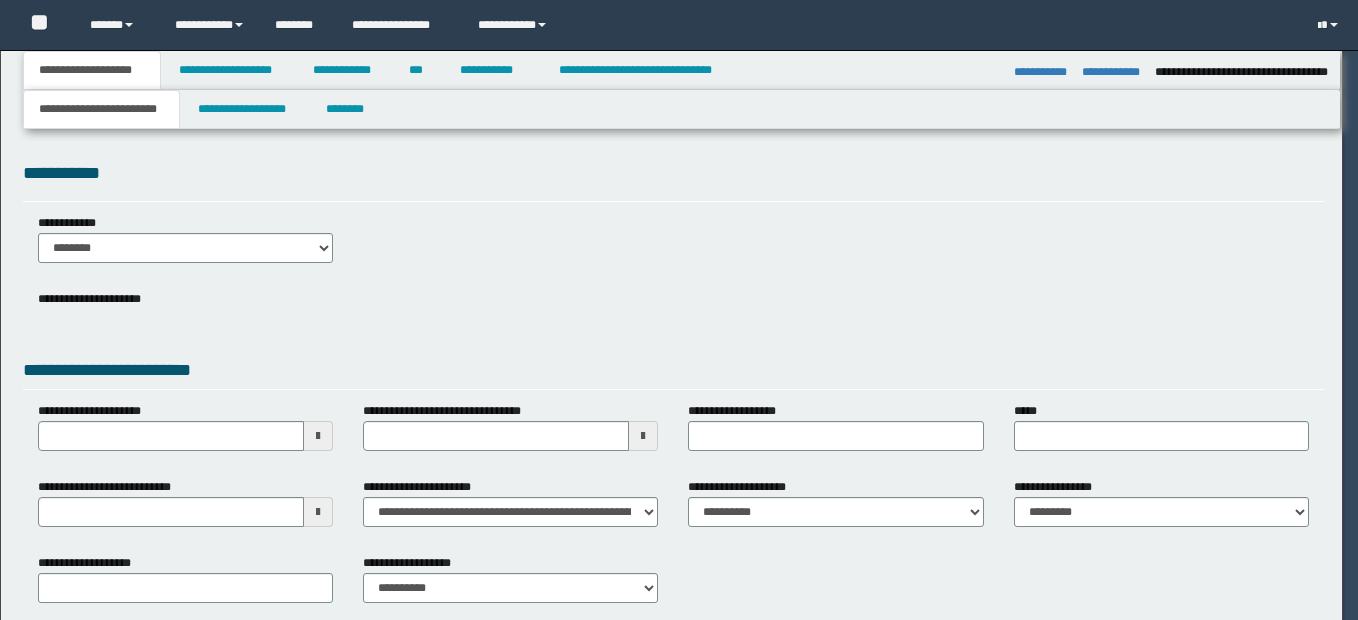 select on "*" 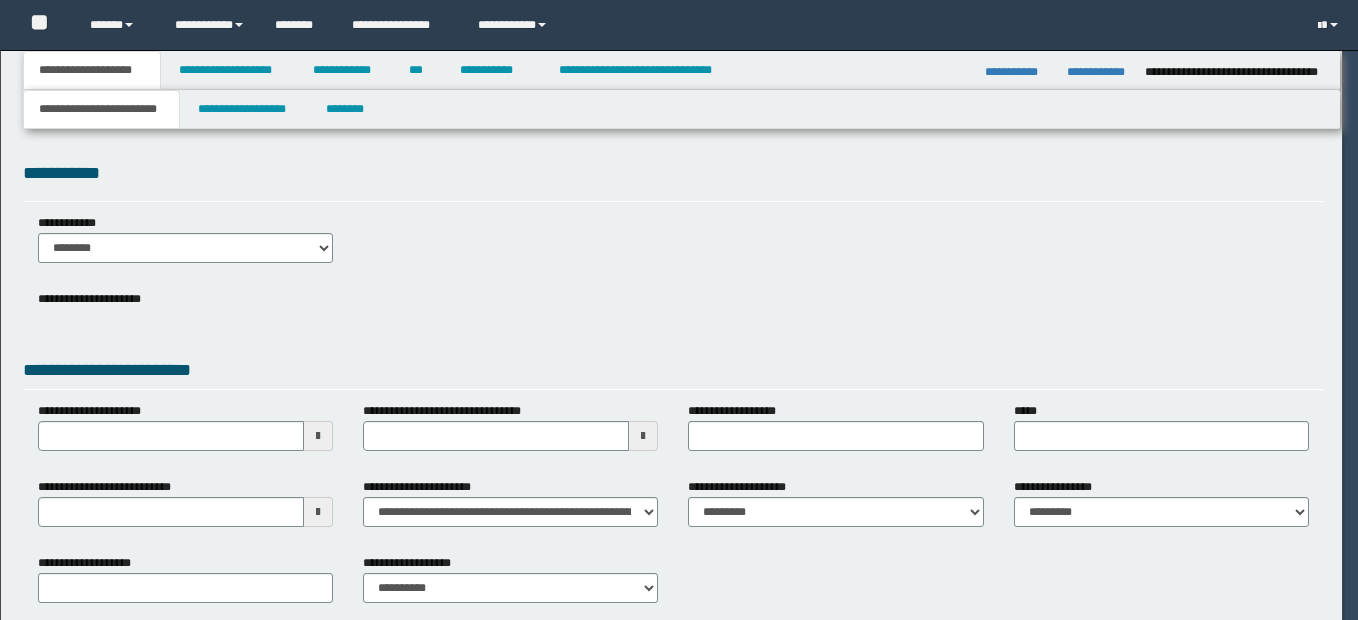 scroll, scrollTop: 0, scrollLeft: 0, axis: both 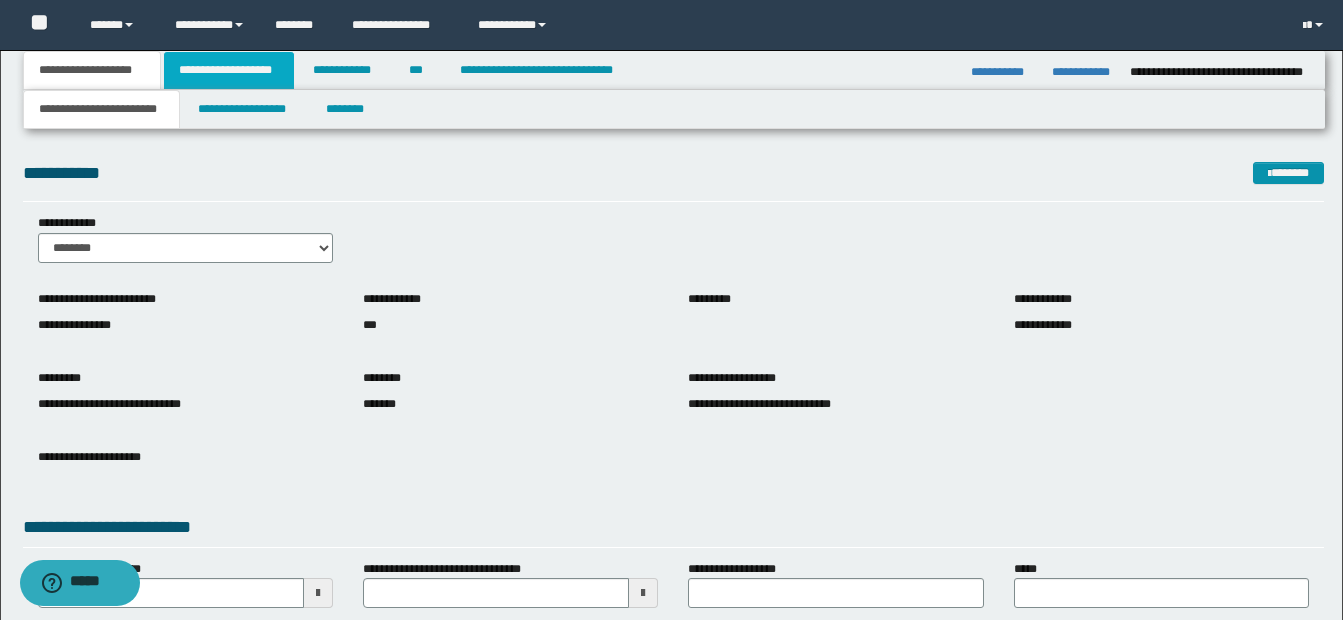 click on "**********" at bounding box center (229, 70) 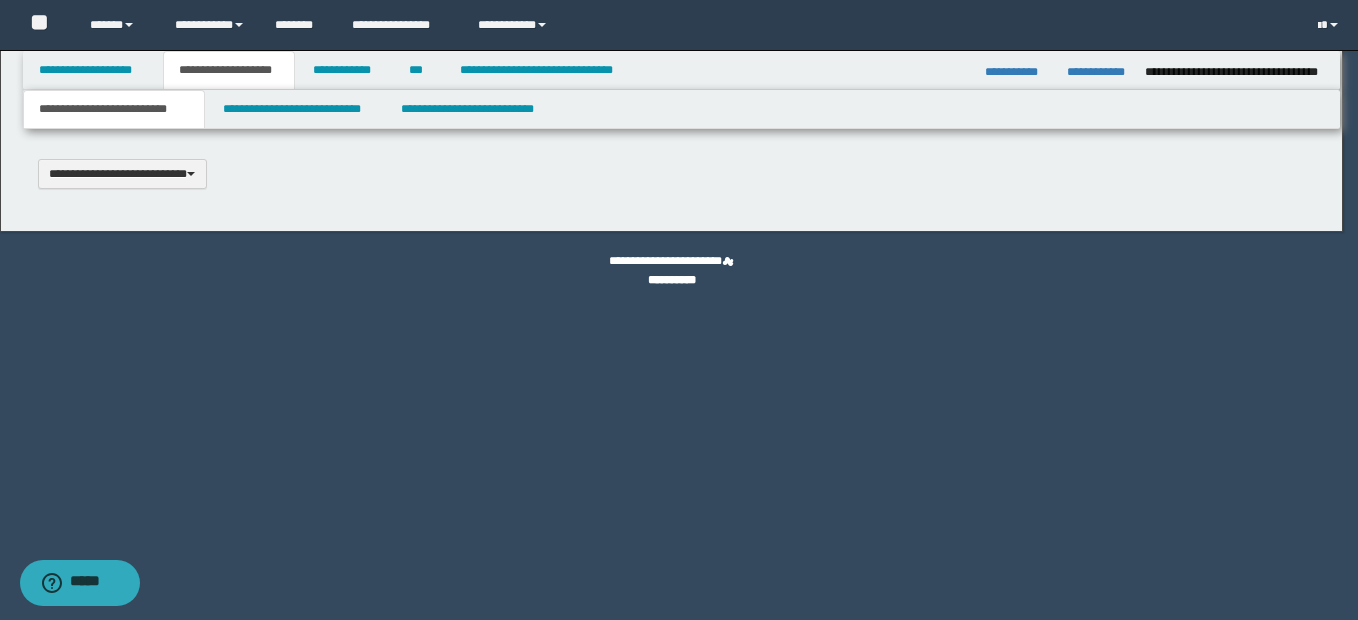 type 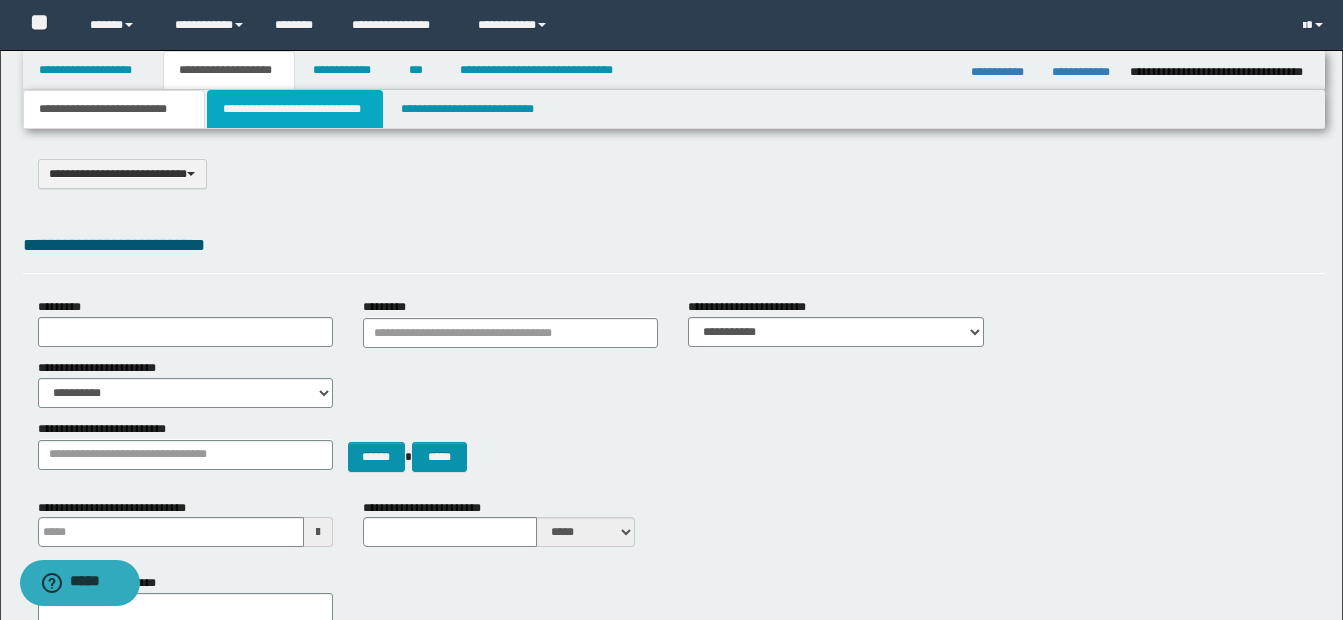 click on "**********" at bounding box center [295, 109] 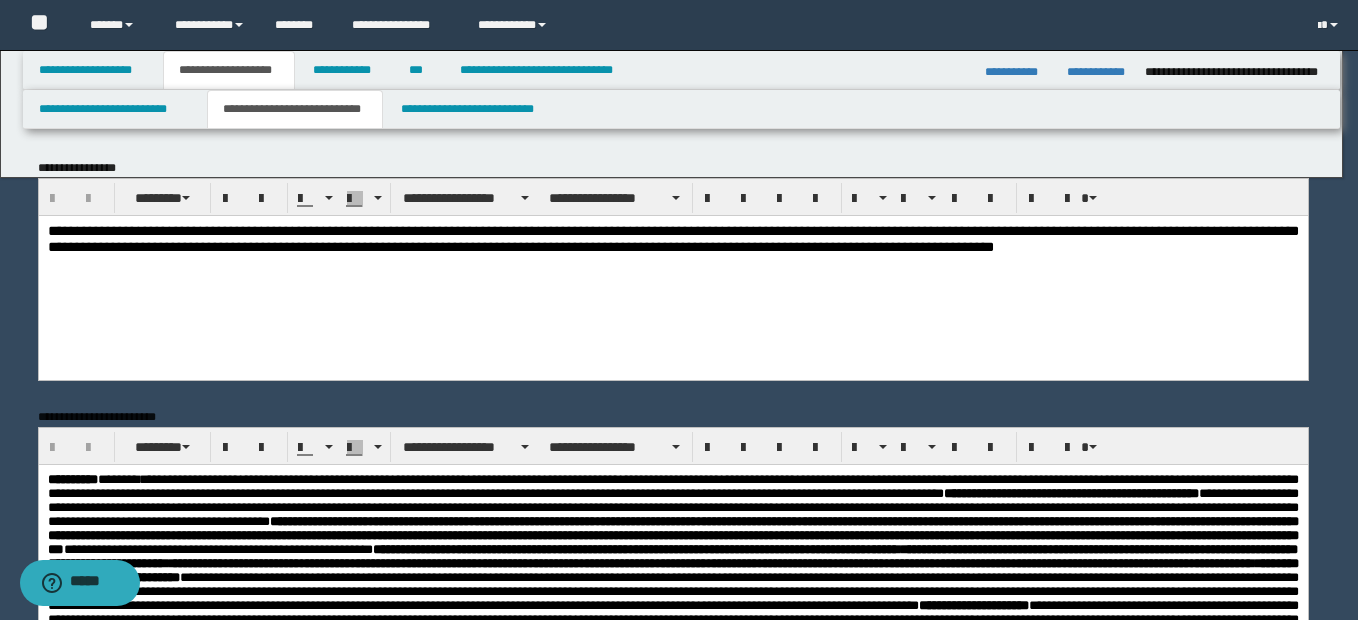 scroll, scrollTop: 0, scrollLeft: 0, axis: both 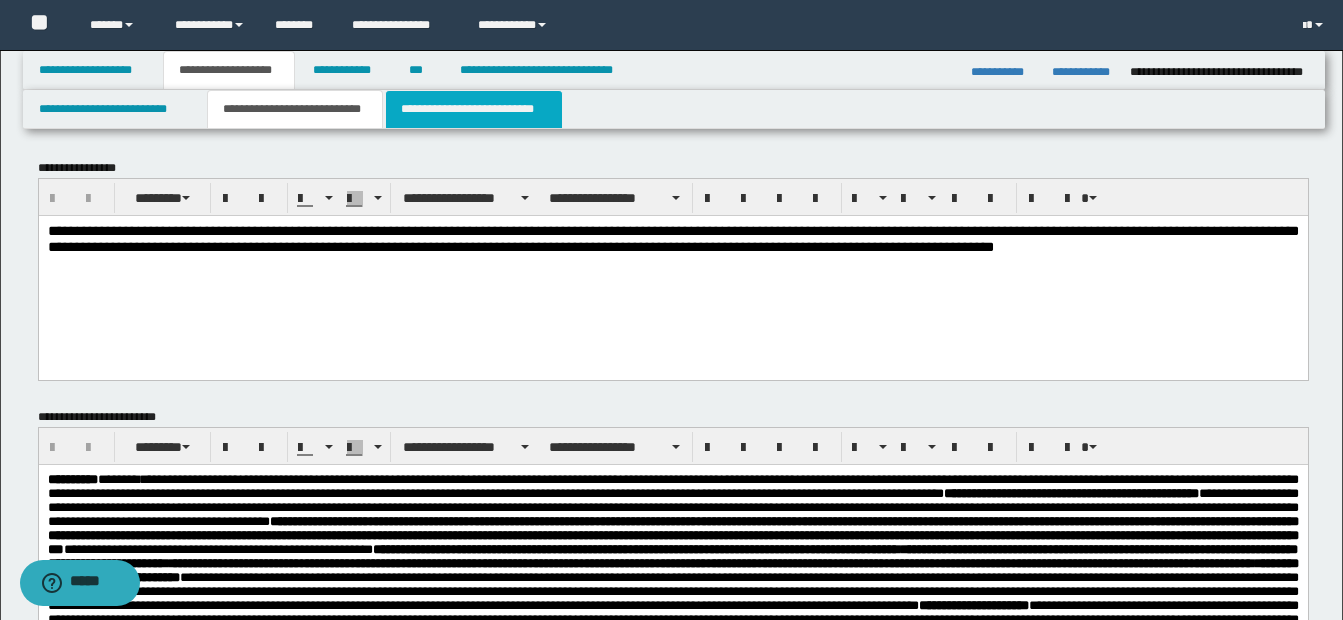 click on "**********" at bounding box center [474, 109] 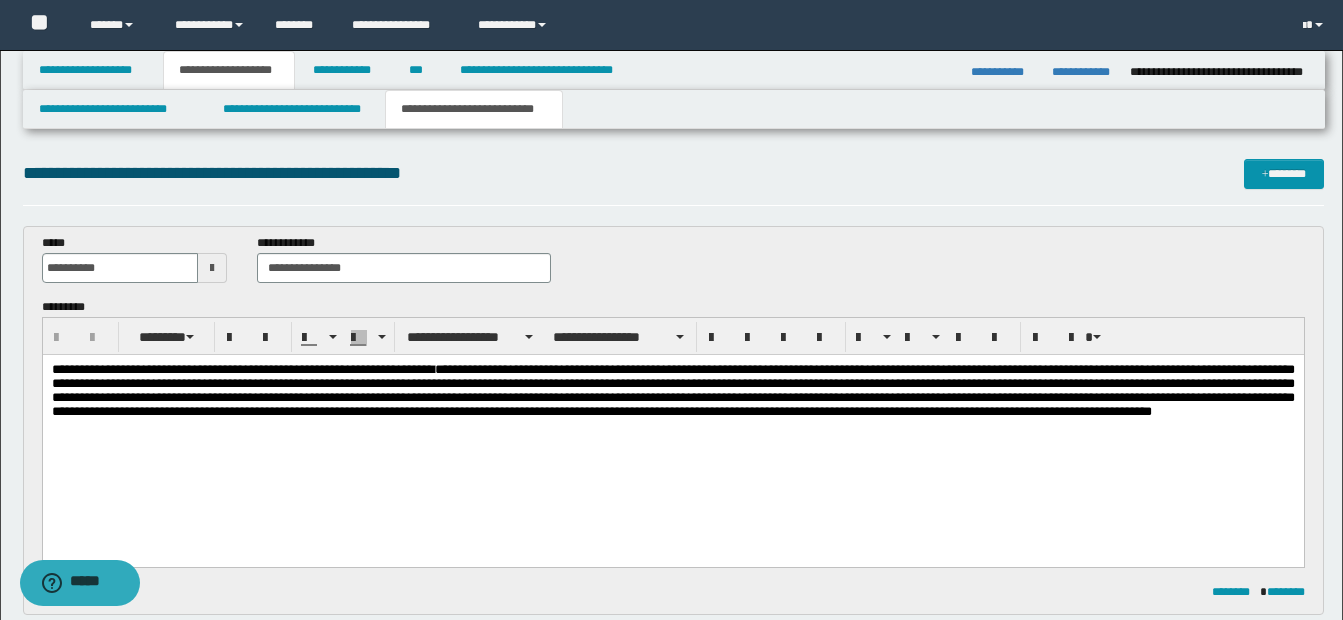 scroll, scrollTop: 0, scrollLeft: 0, axis: both 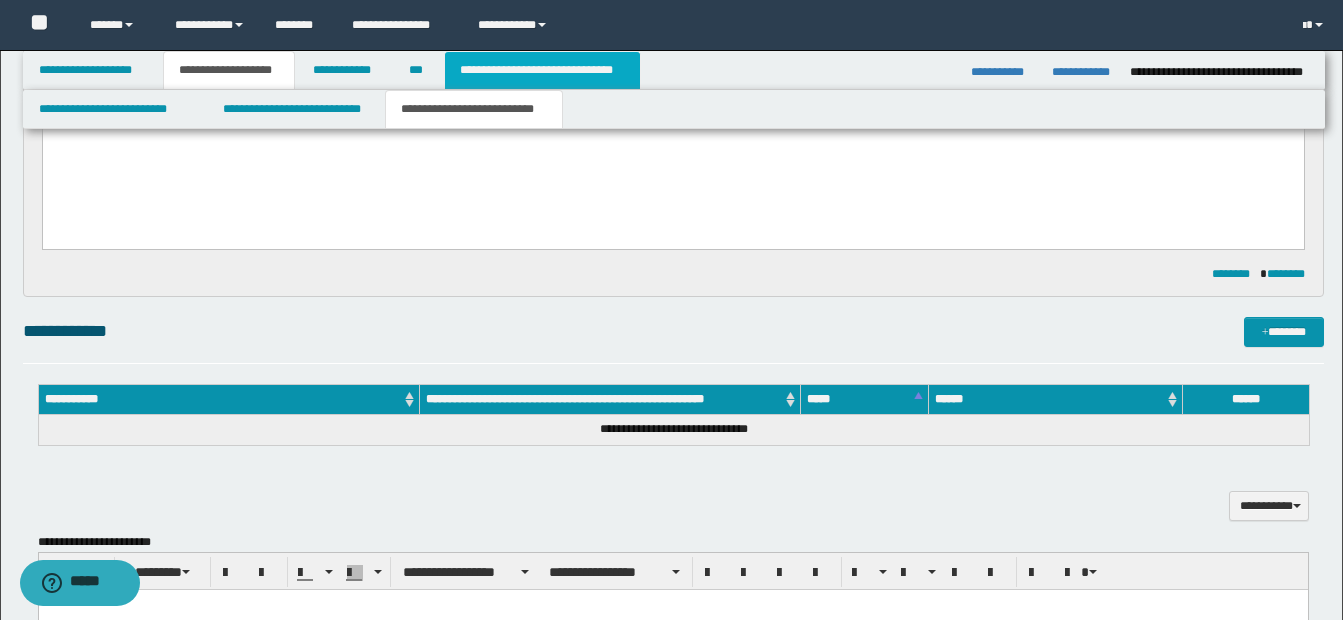 click on "**********" at bounding box center (542, 70) 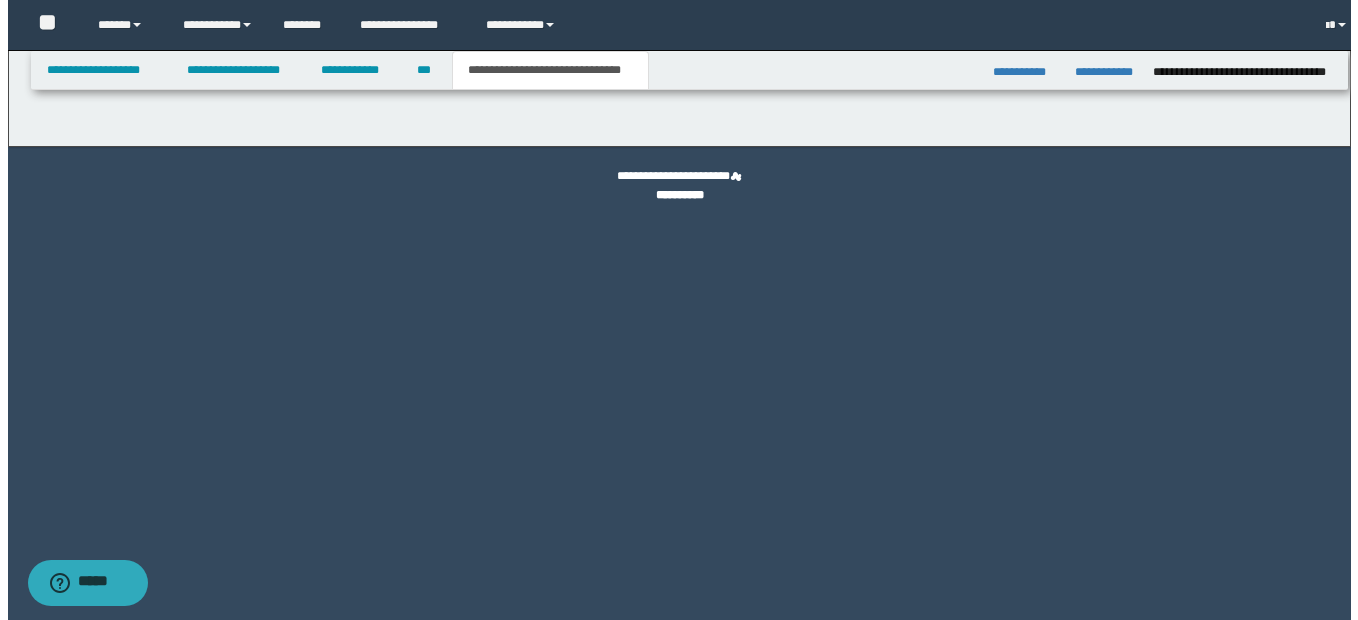 scroll, scrollTop: 0, scrollLeft: 0, axis: both 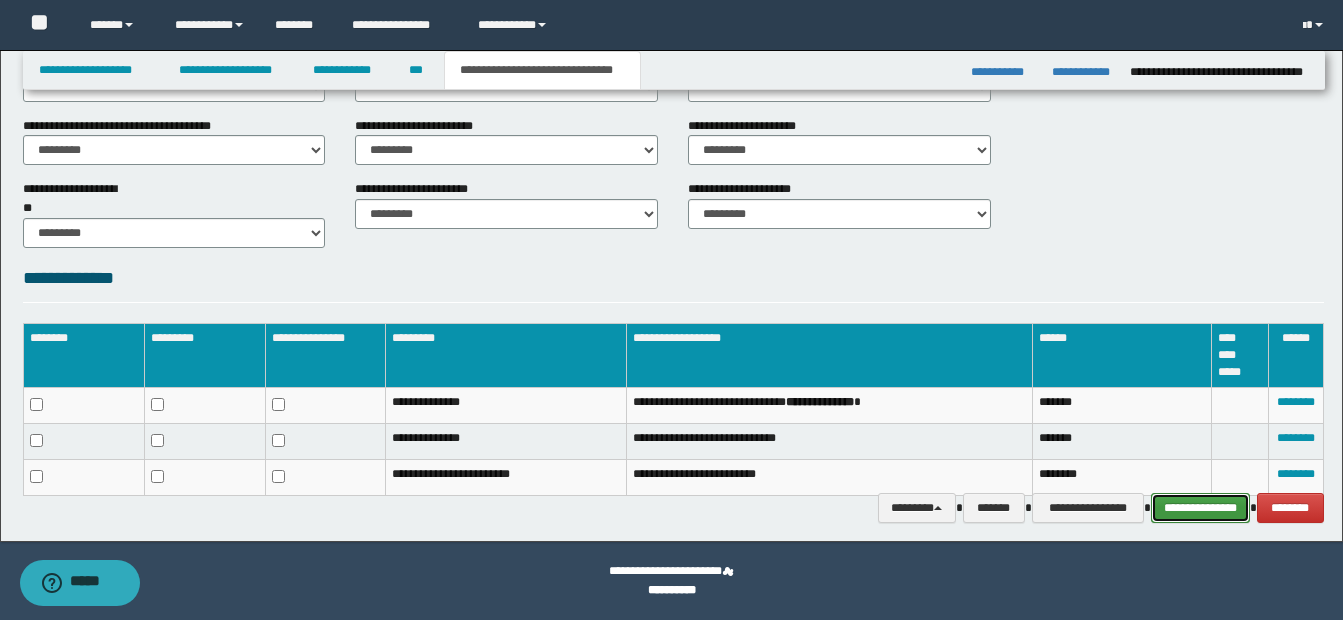 click on "**********" at bounding box center (1200, 508) 